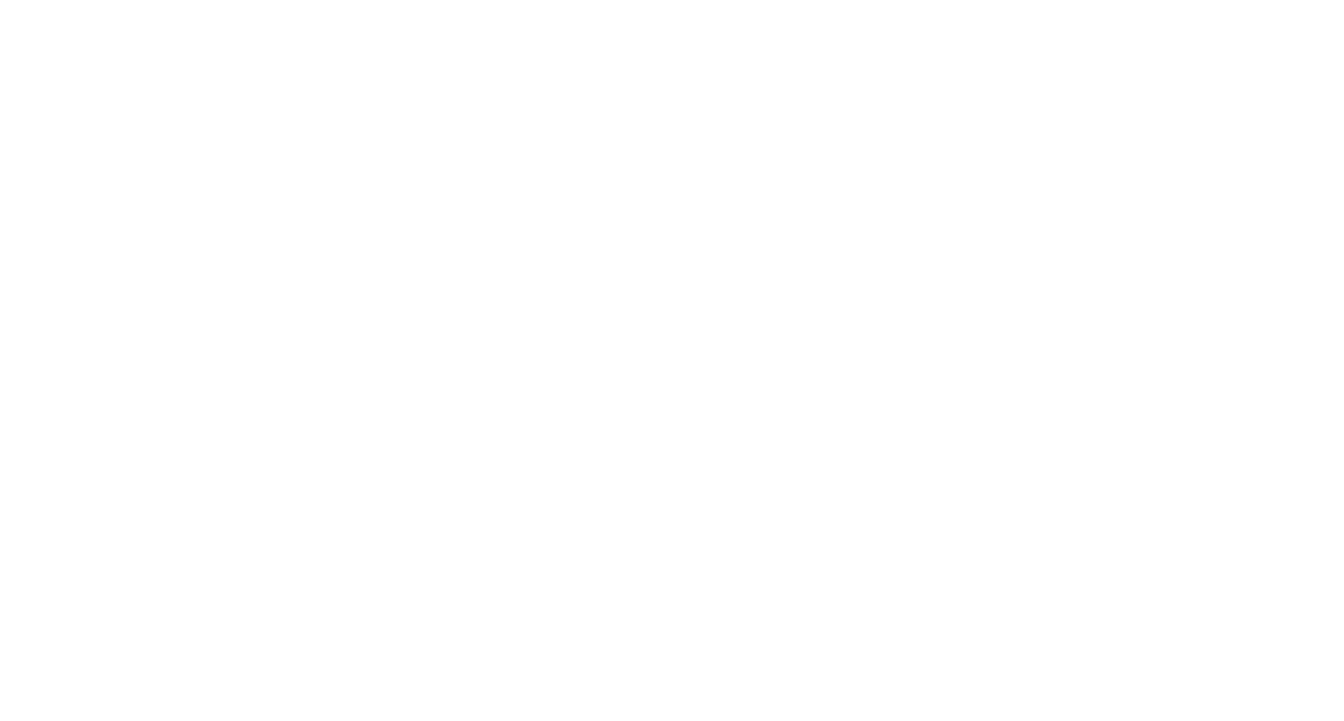 scroll, scrollTop: 0, scrollLeft: 0, axis: both 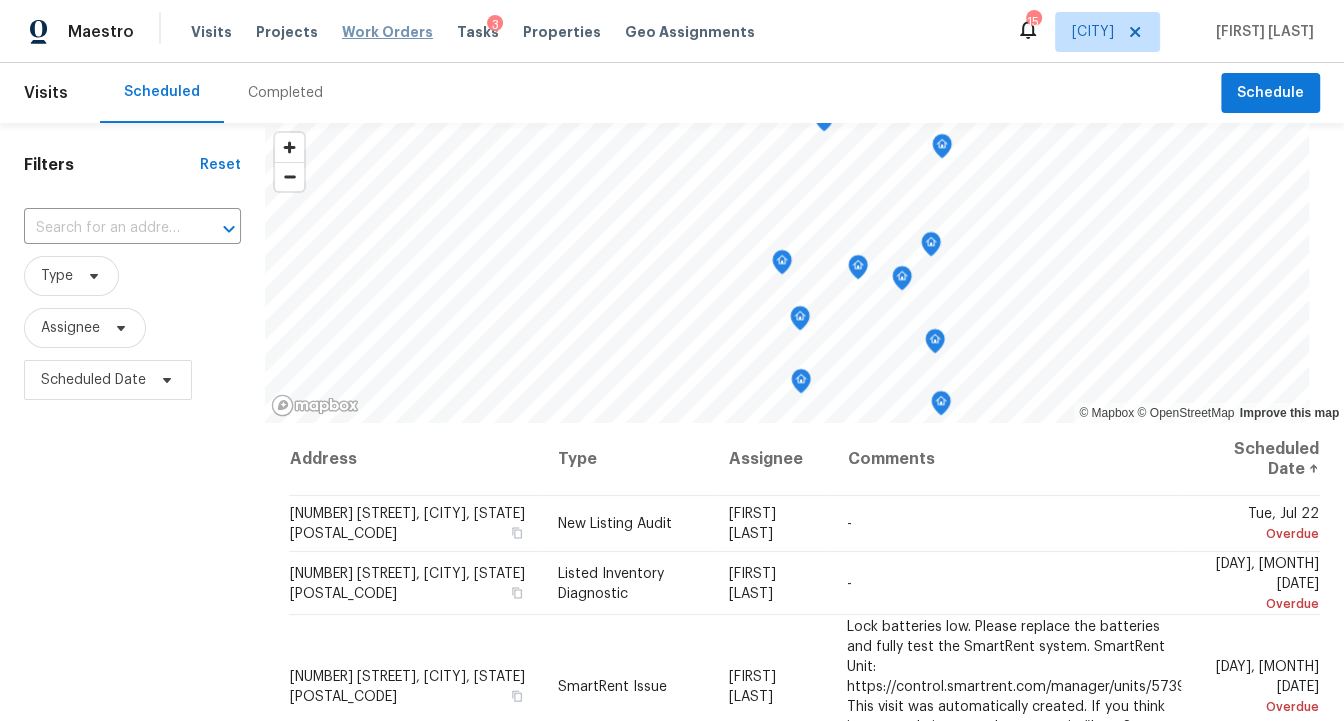 click on "Work Orders" at bounding box center (387, 32) 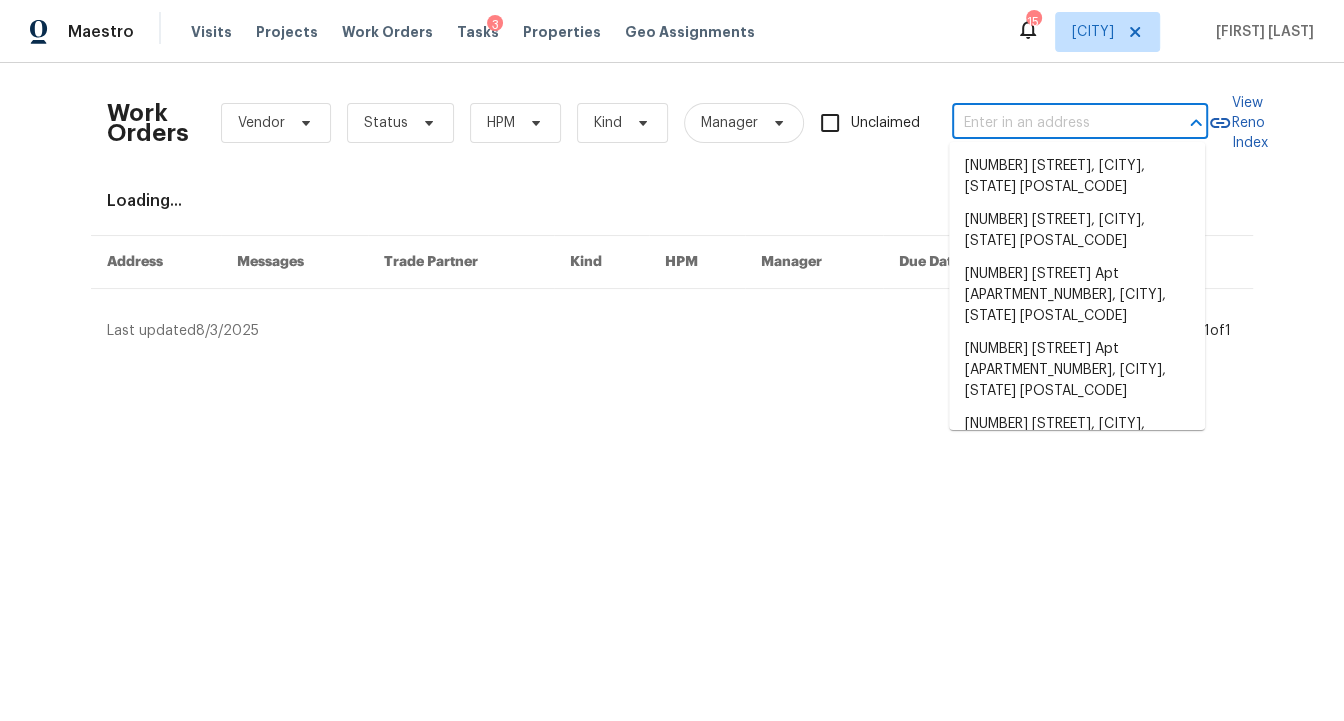 click at bounding box center [1052, 123] 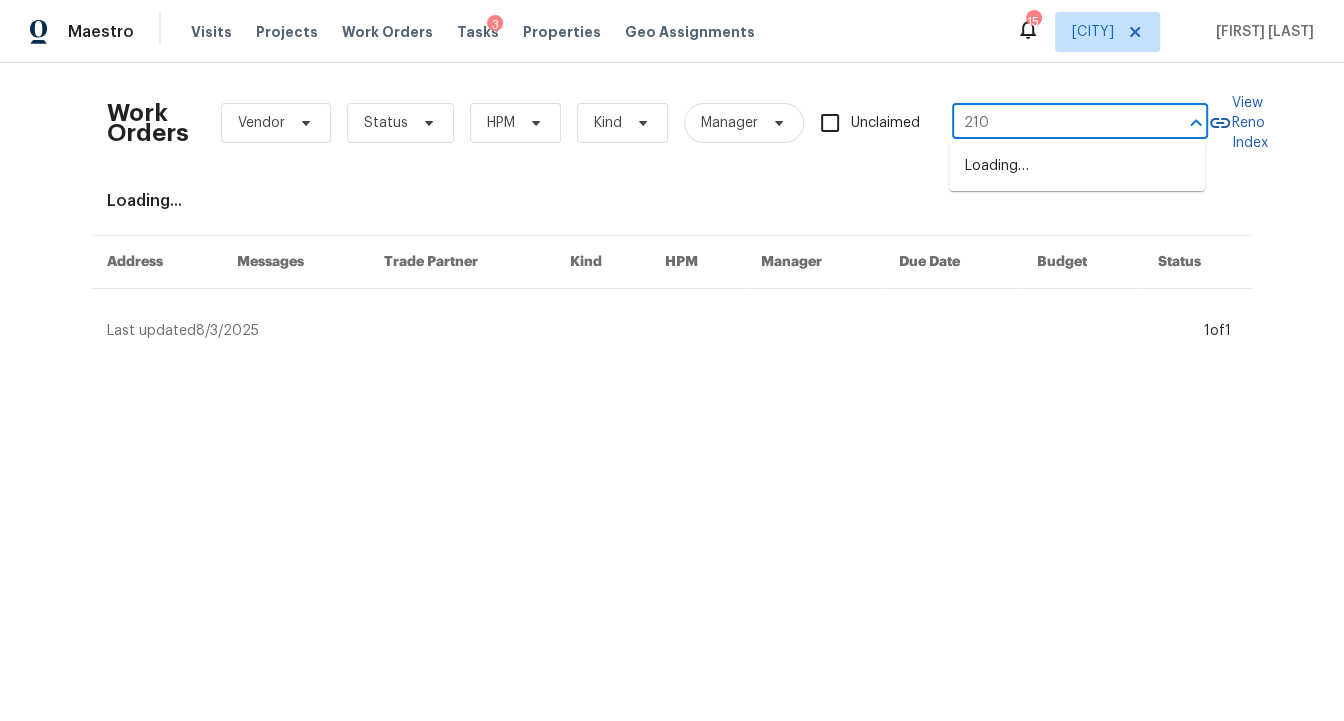 type on "210 o" 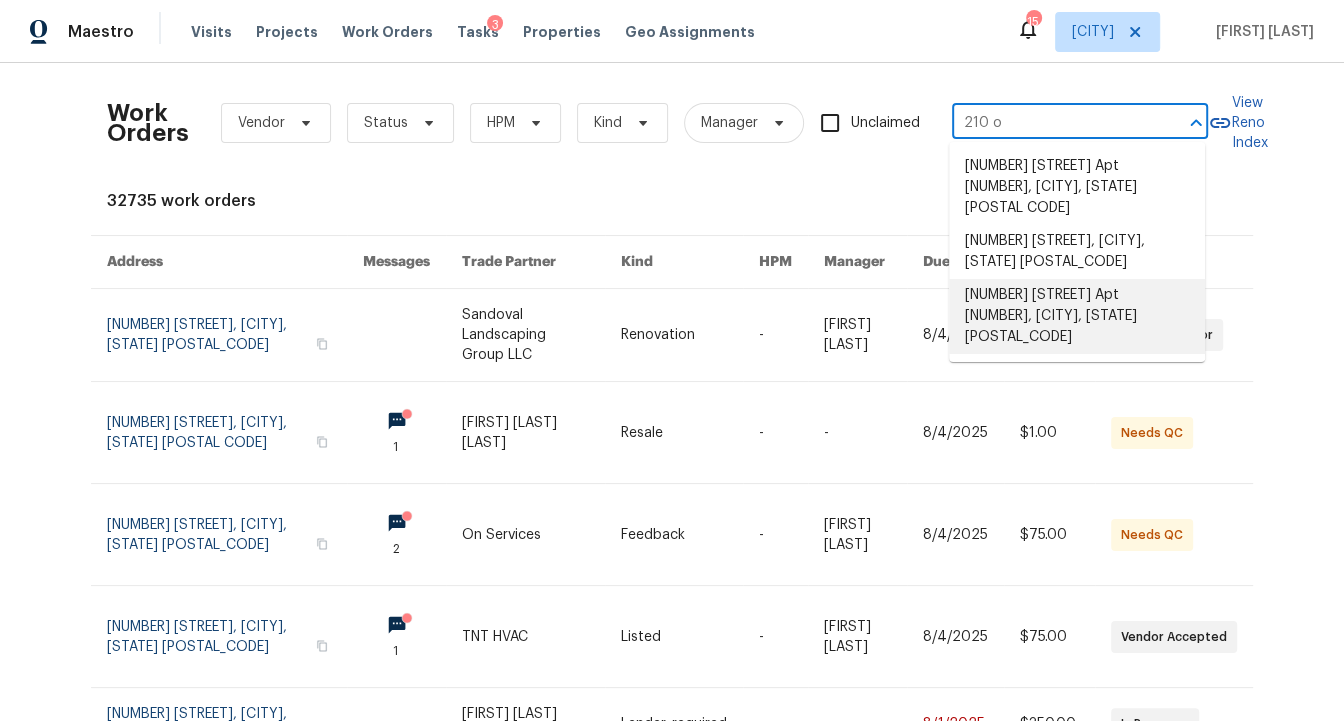 click on "[NUMBER] [STREET] Apt [NUMBER], [CITY], [STATE] [POSTAL_CODE]" at bounding box center [1077, 316] 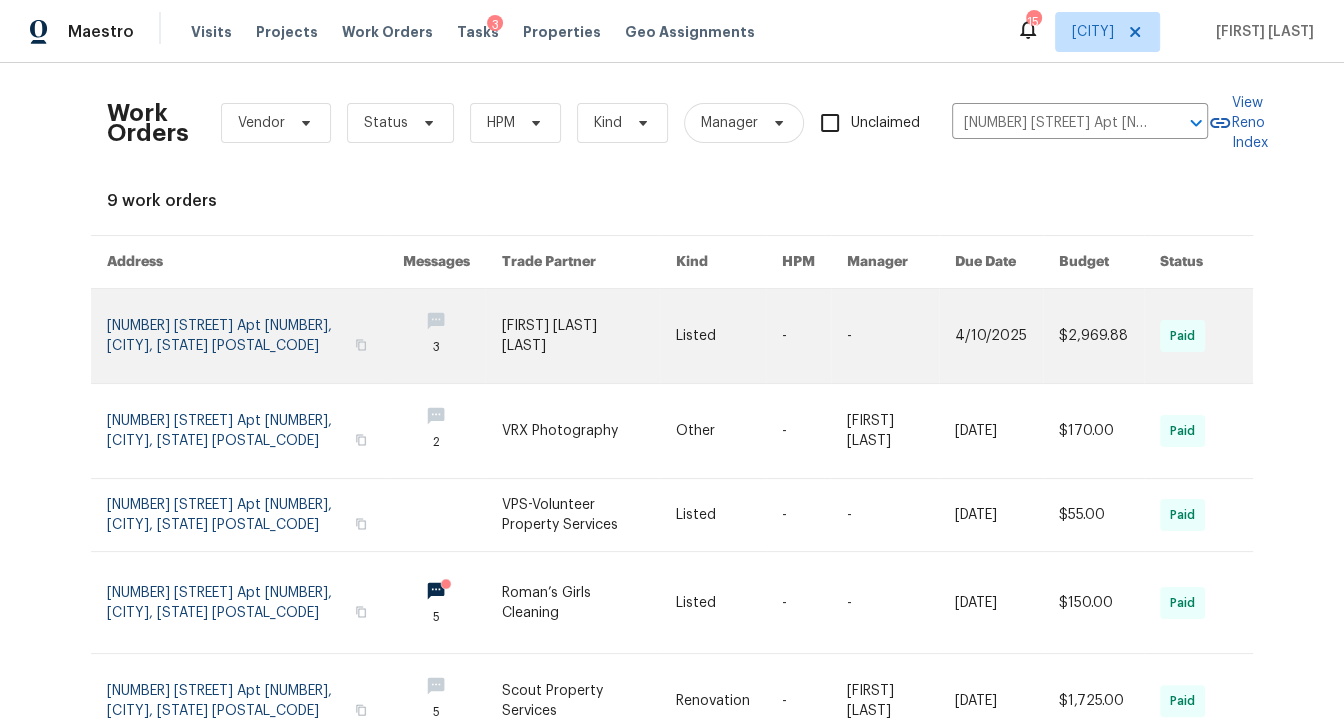 click at bounding box center [254, 336] 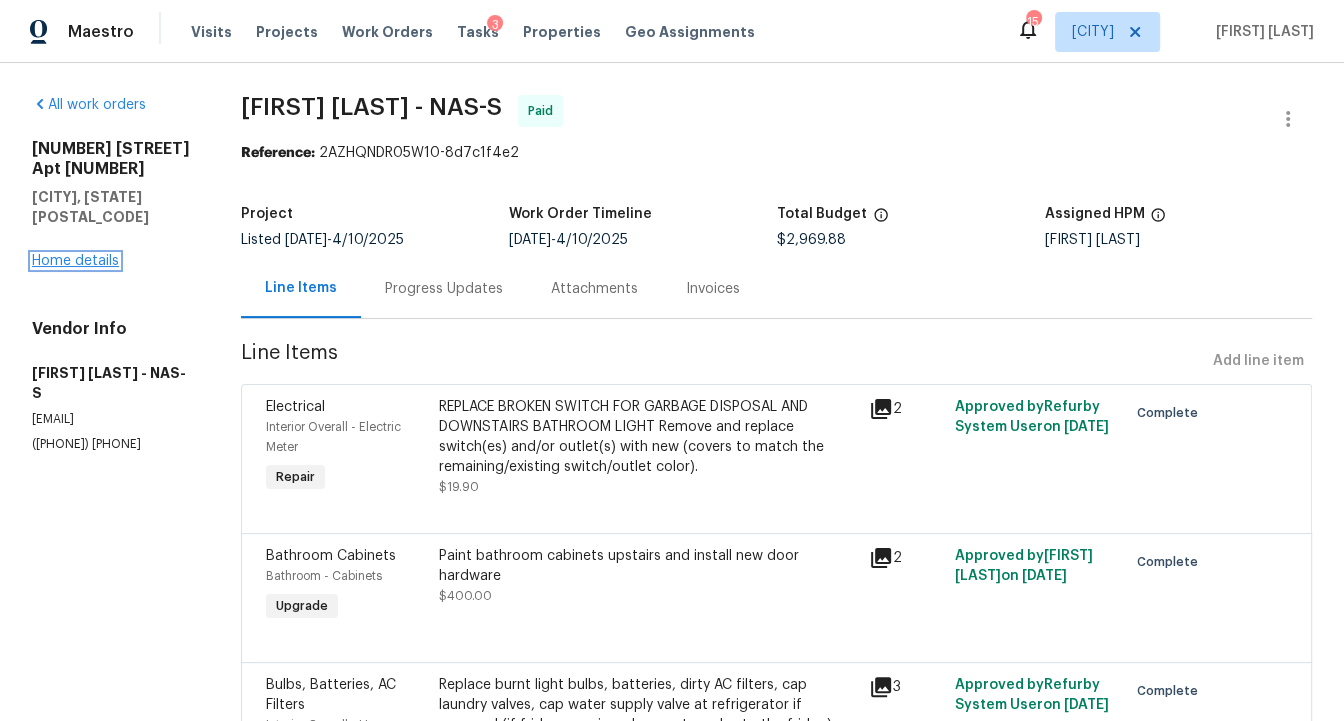click on "Home details" at bounding box center [75, 261] 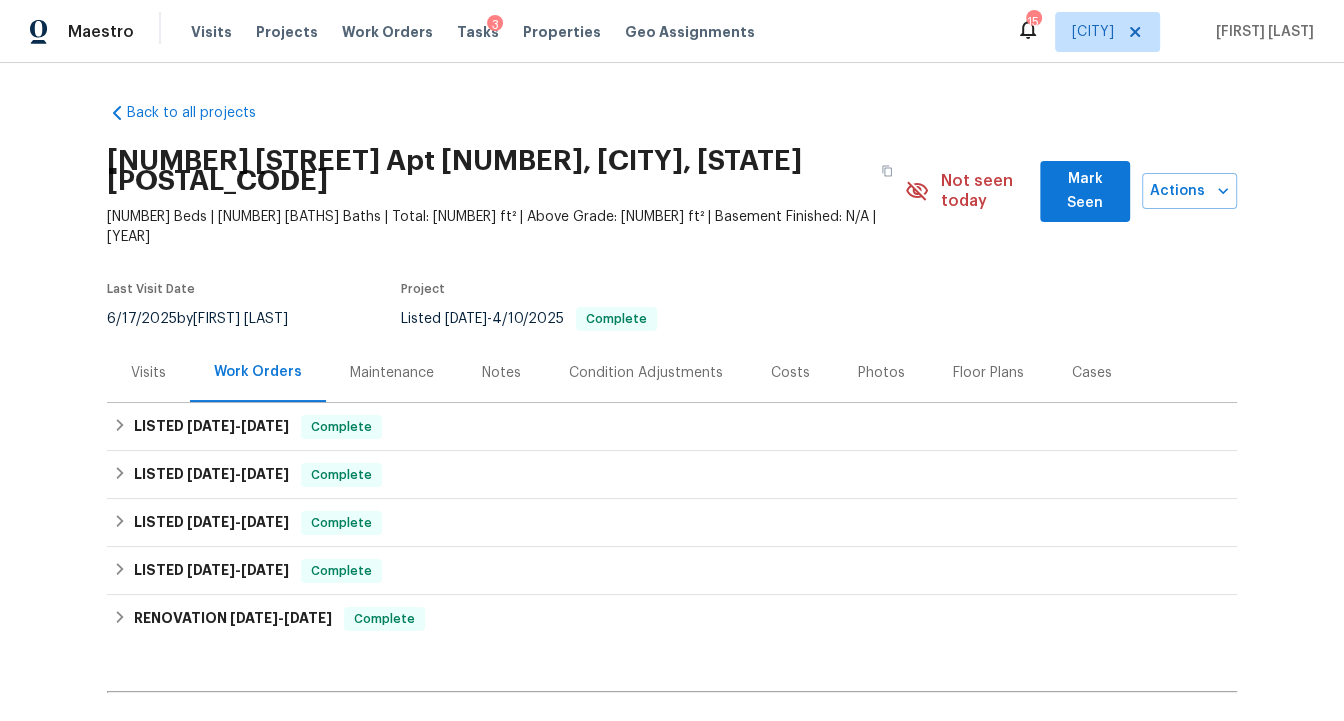 click on "Notes" at bounding box center (501, 372) 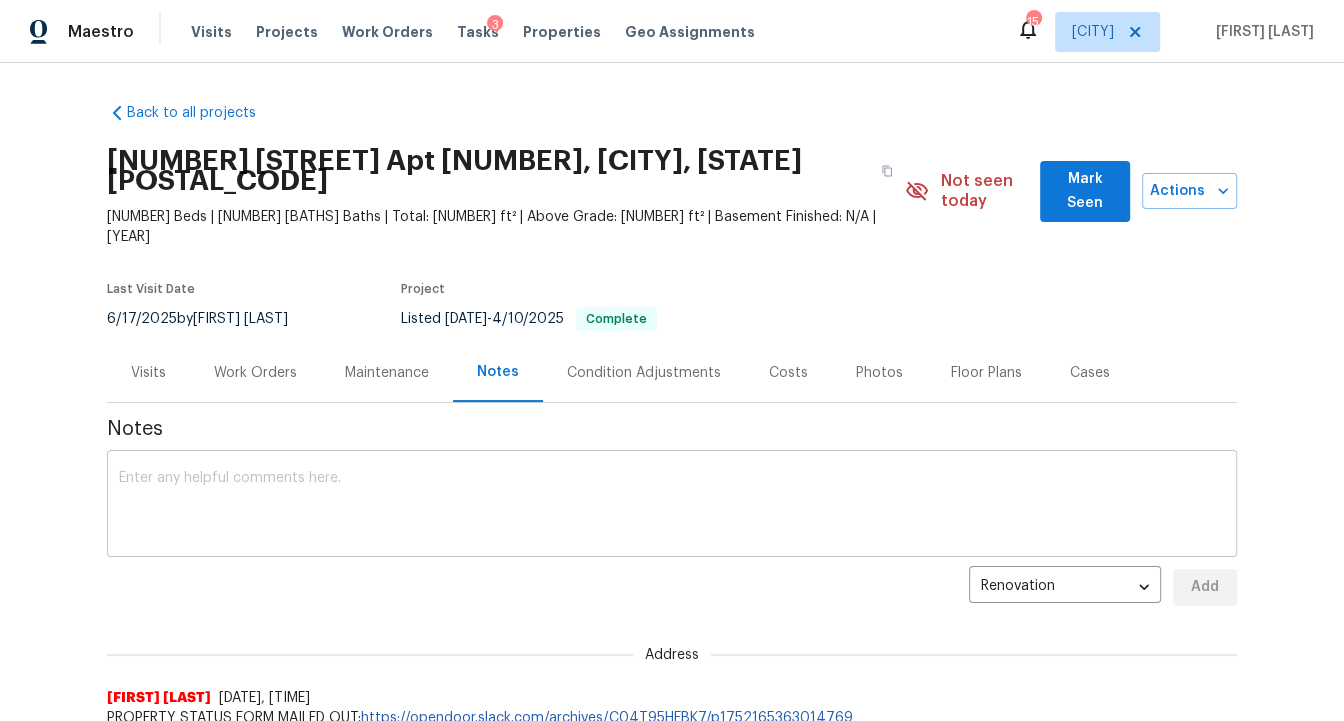 click at bounding box center [672, 506] 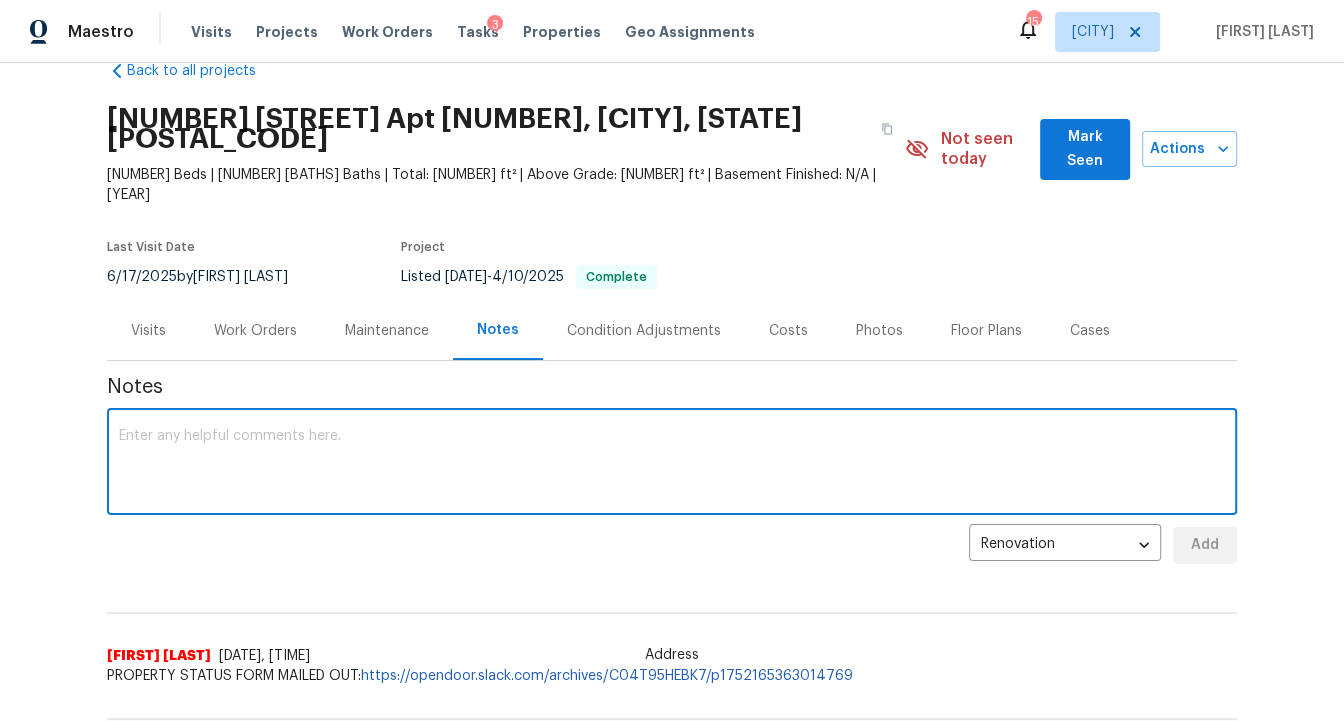 scroll, scrollTop: 45, scrollLeft: 0, axis: vertical 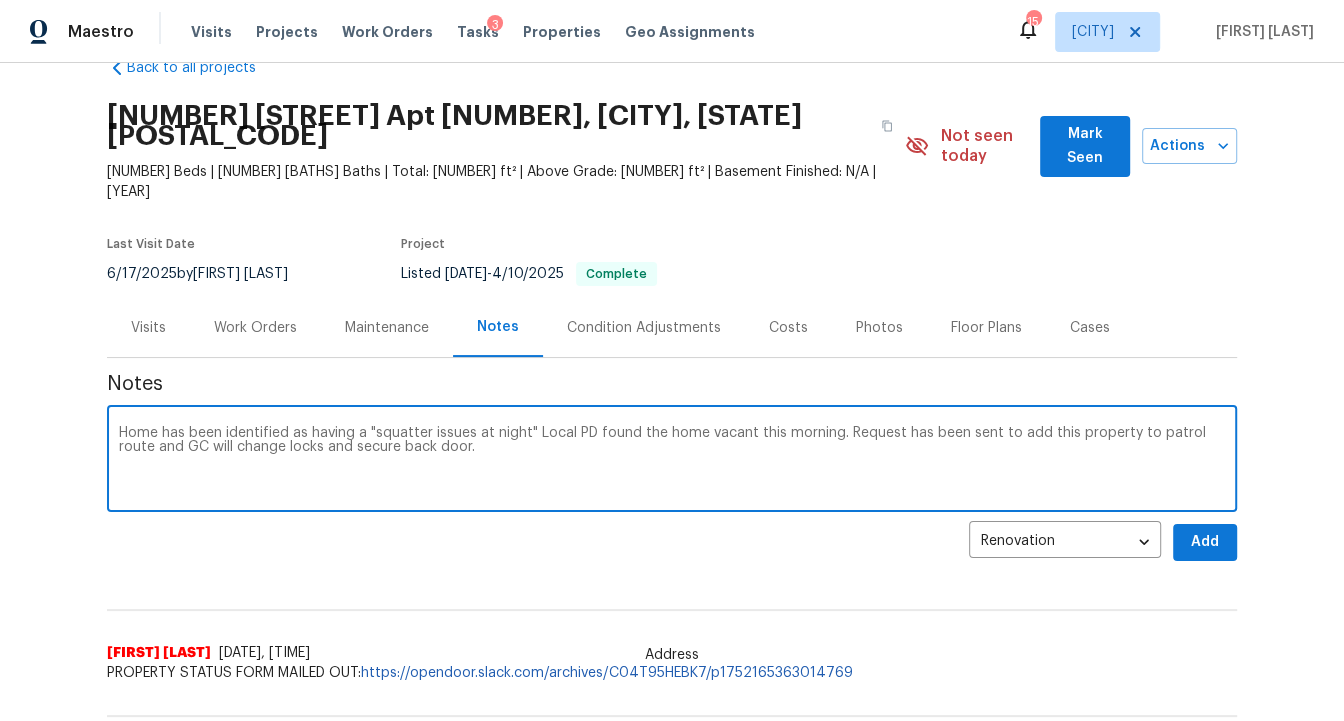 type on "Home has been identified as having a "squatter issues at night" Local PD found the home vacant this morning. Request has been sent to add this property to patrol route and GC will change locks and secure back door." 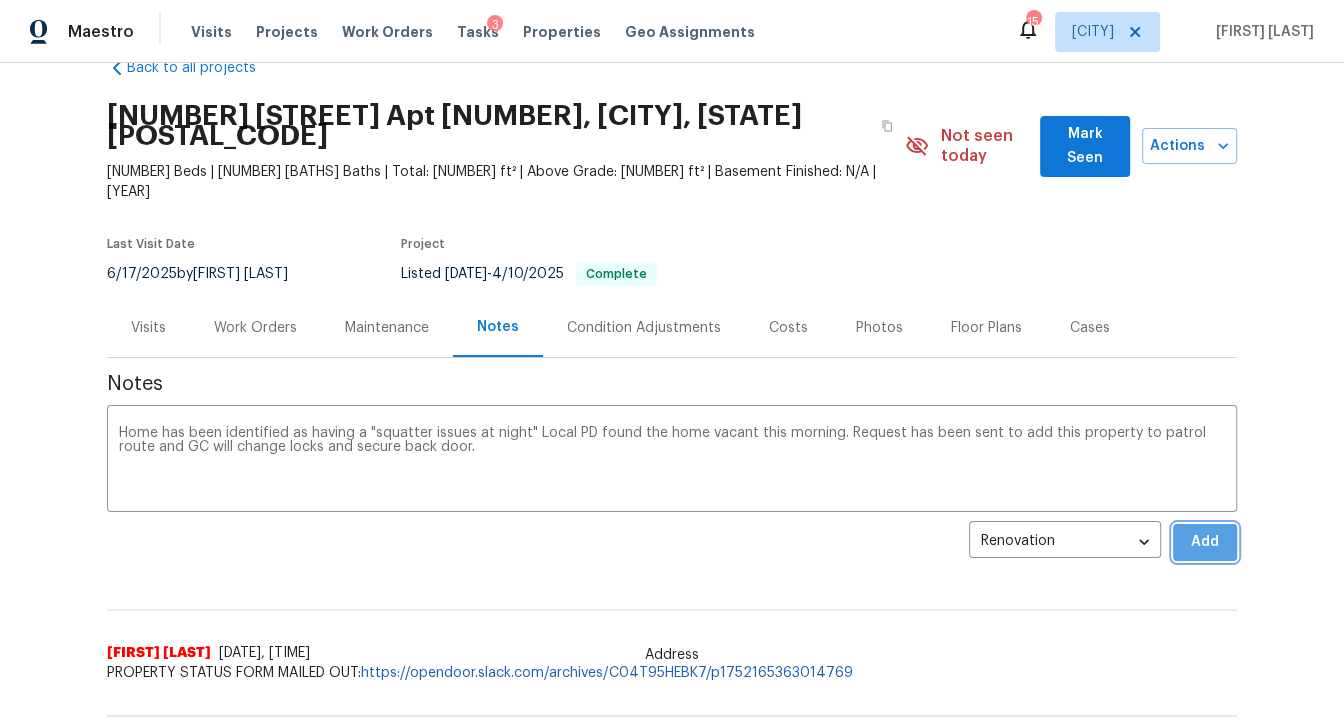 click on "Add" at bounding box center [1205, 542] 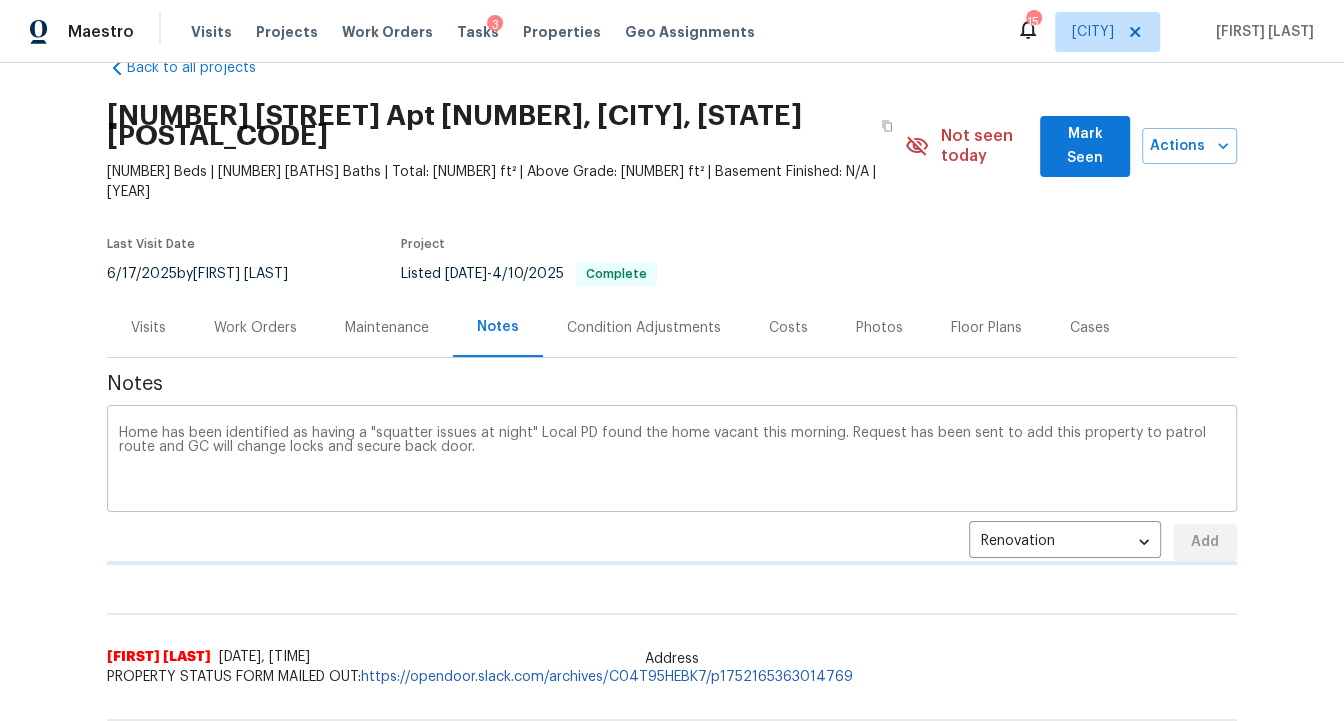 type 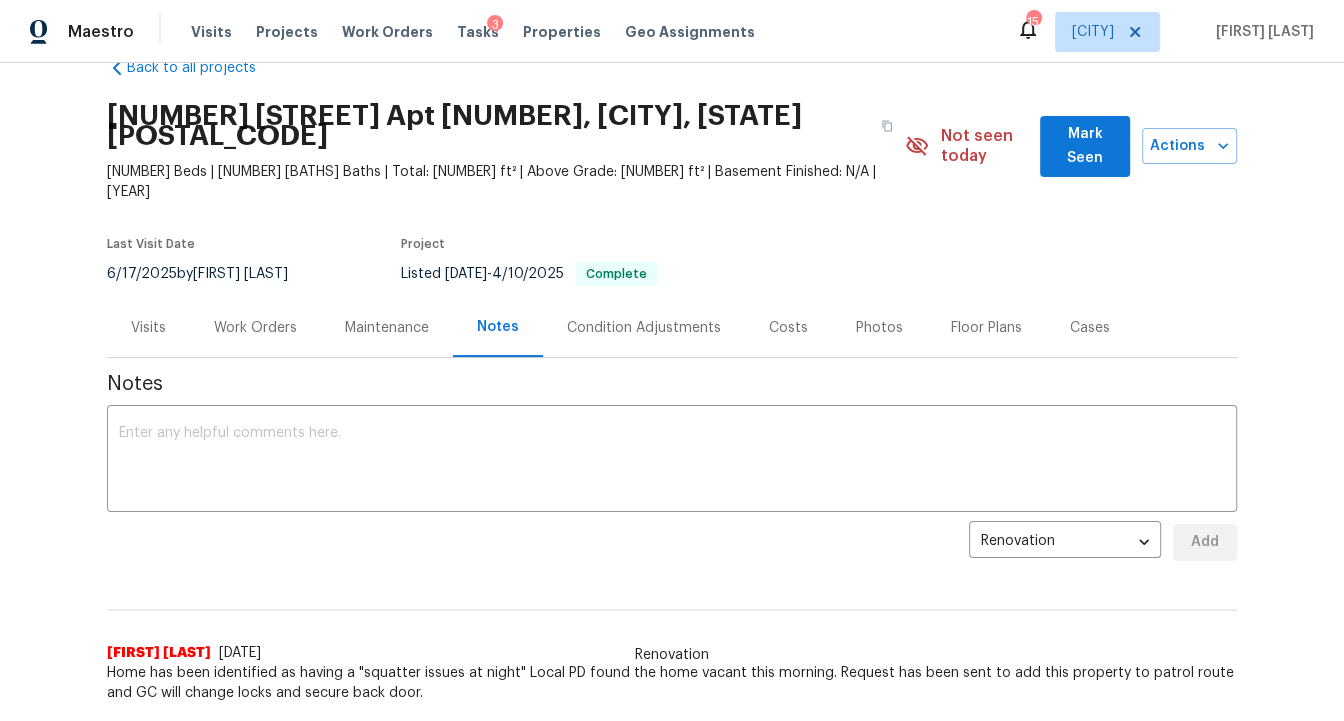 click on "Work Orders" at bounding box center (255, 328) 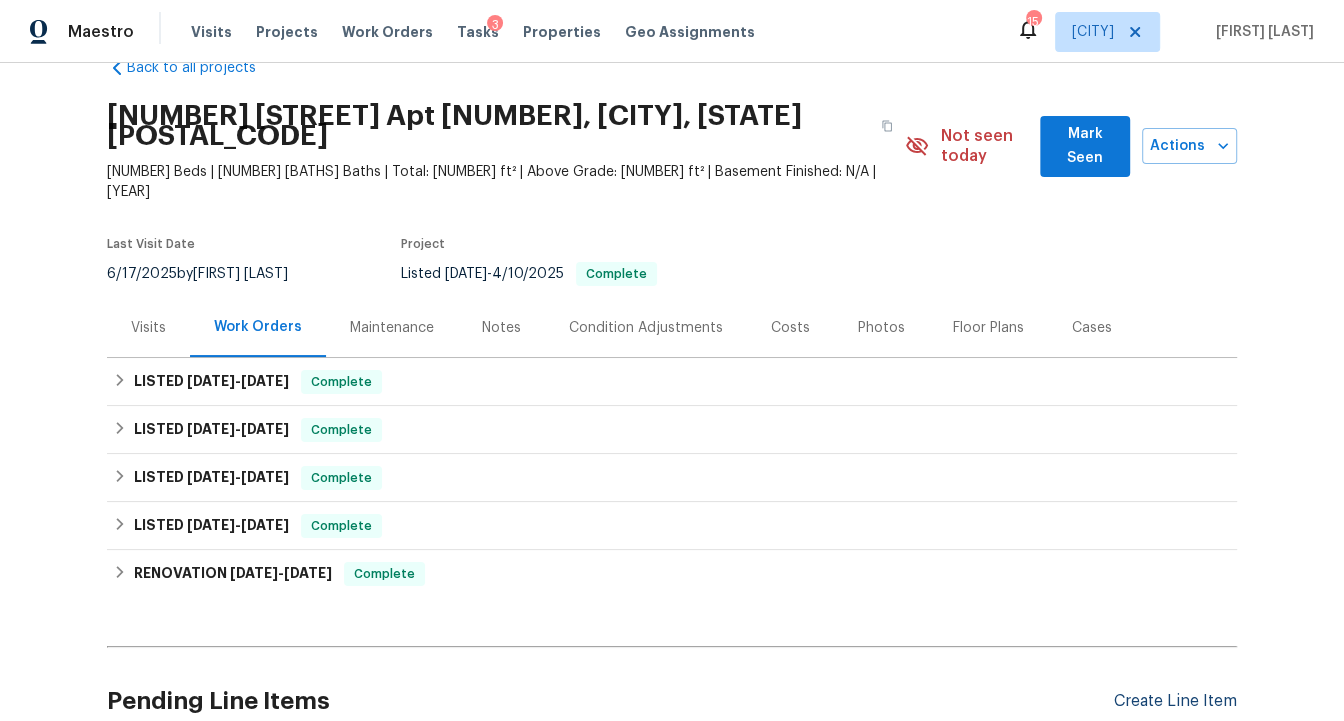 click on "Create Line Item" at bounding box center (1175, 701) 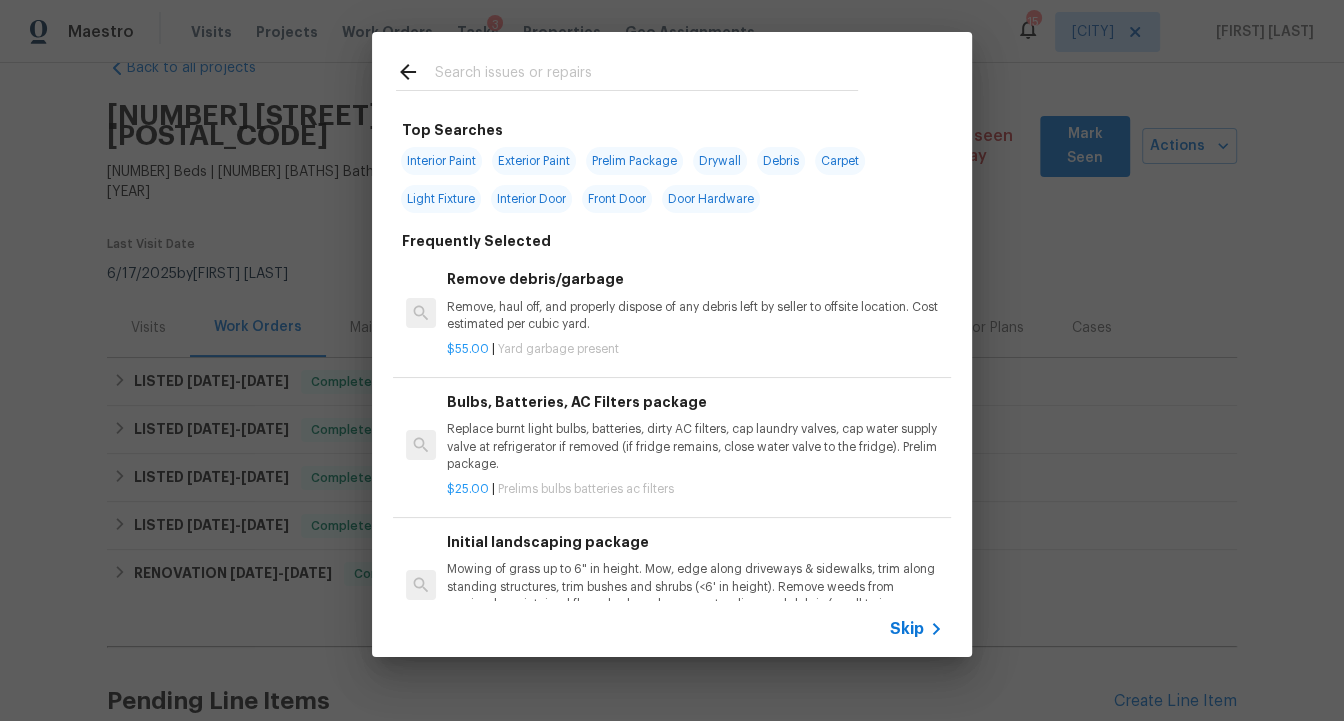click on "Skip" at bounding box center (907, 629) 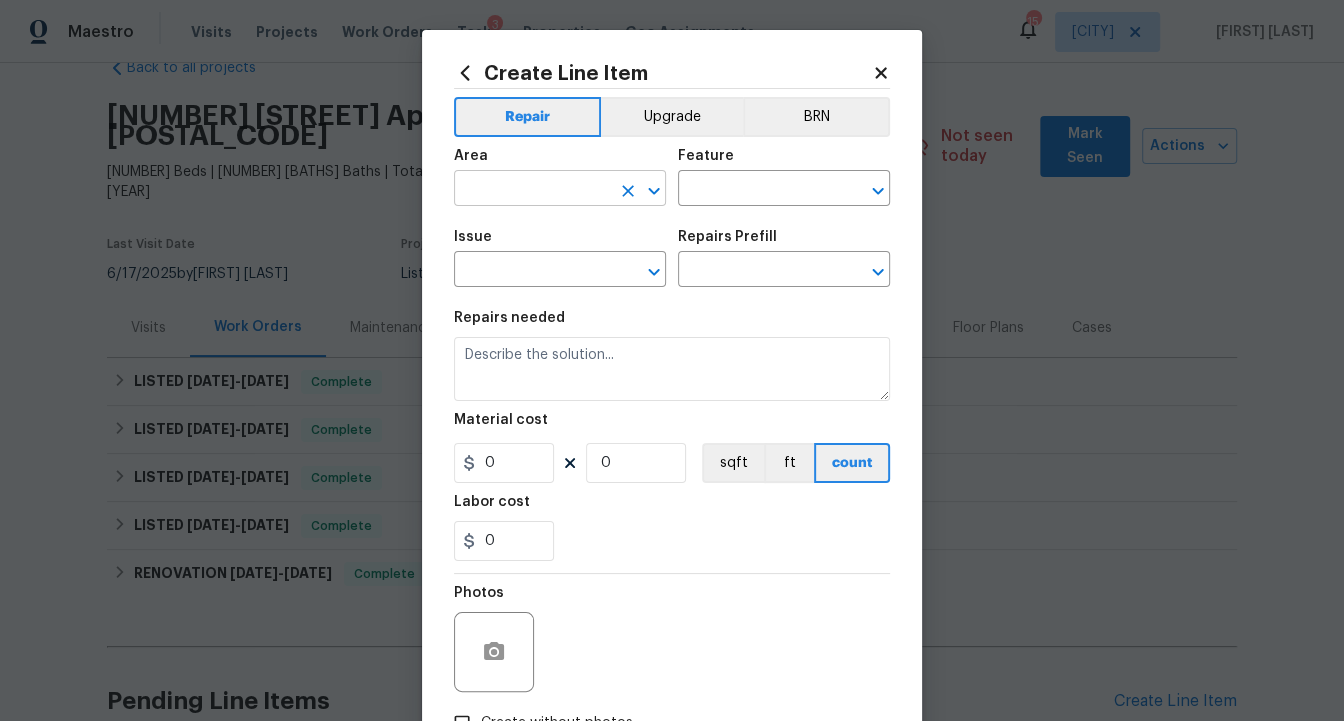 click at bounding box center (532, 190) 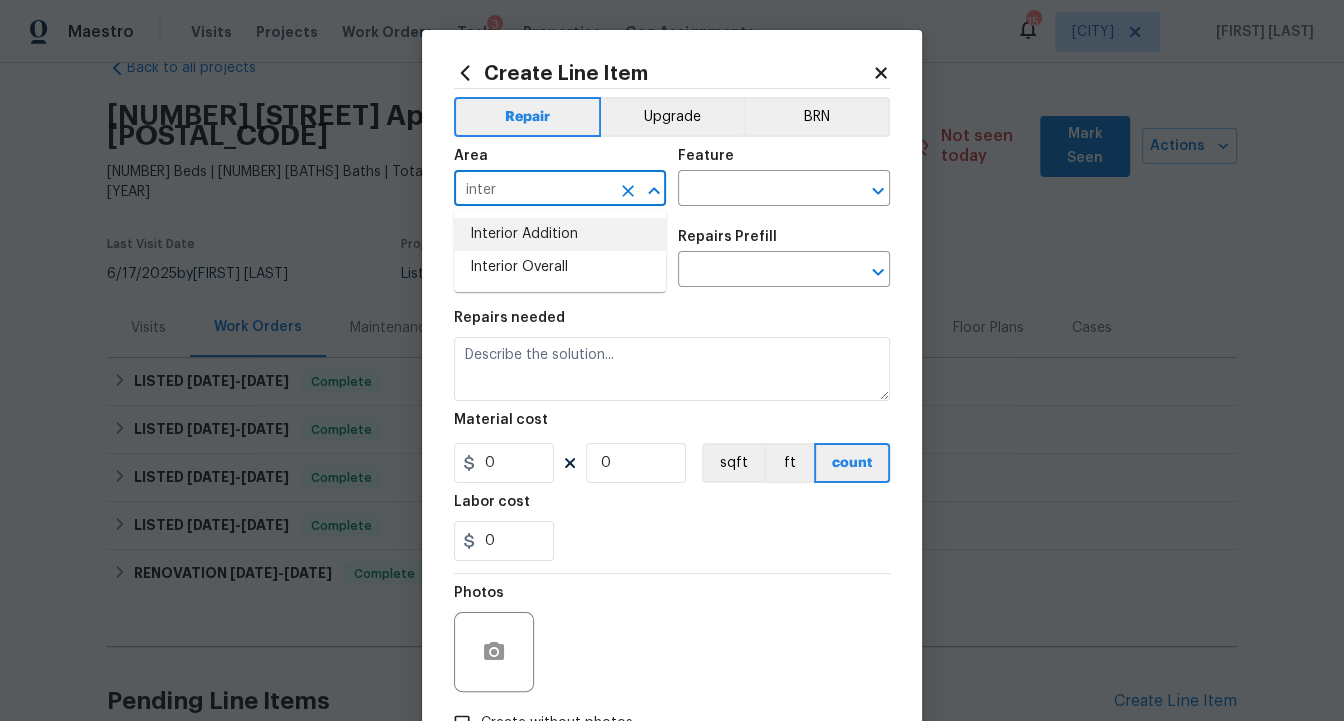 click on "Interior Overall" at bounding box center (560, 267) 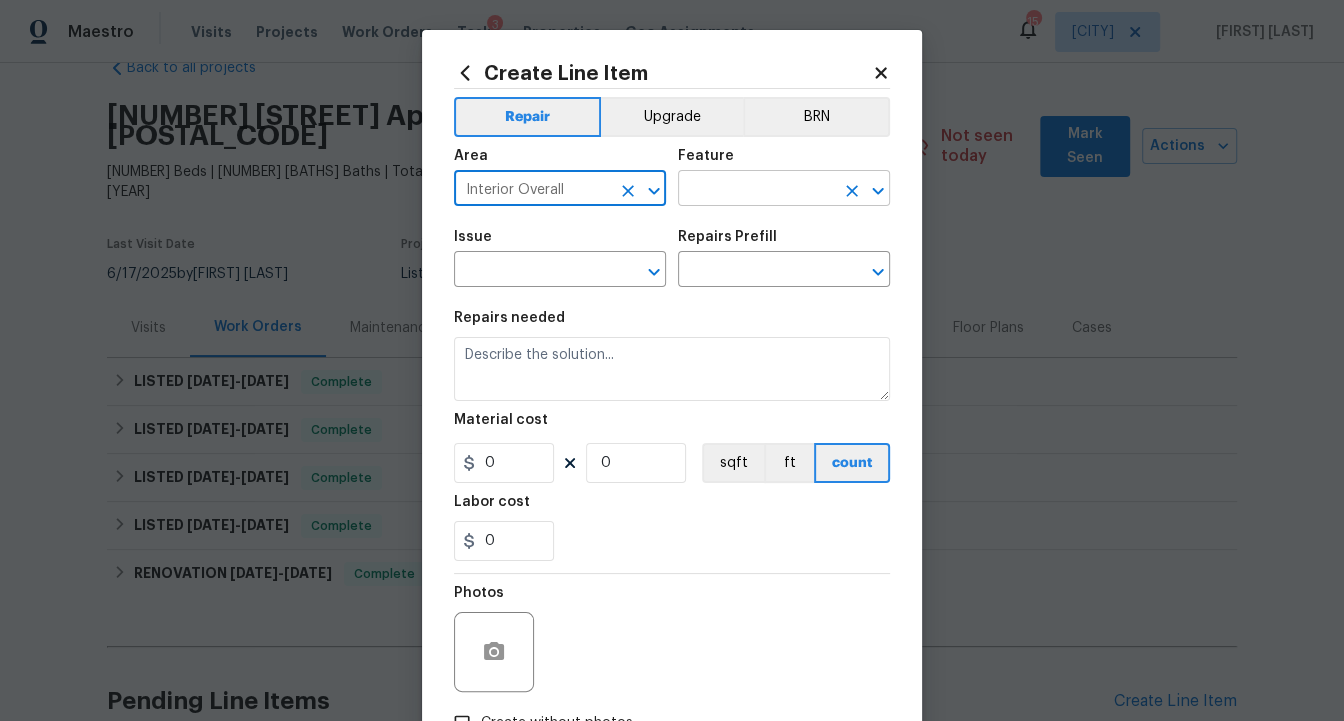 type on "Interior Overall" 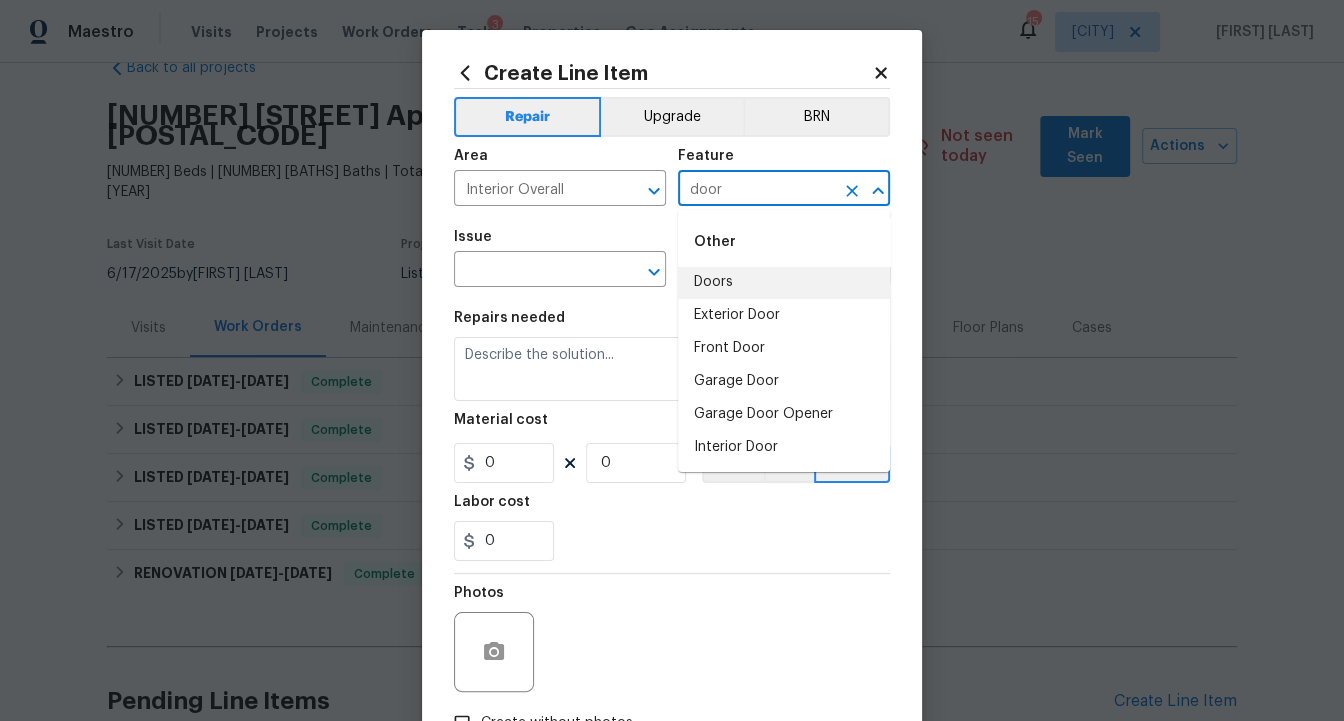 click on "Doors" at bounding box center (784, 282) 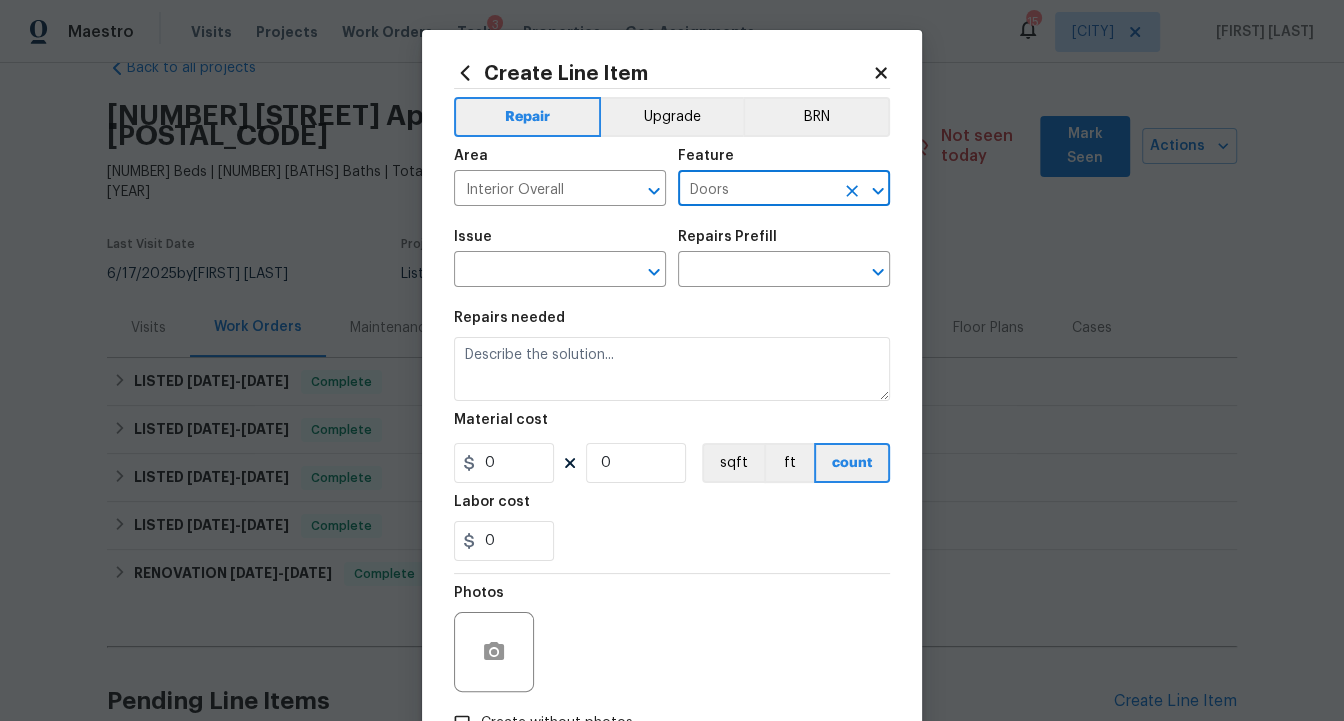 type on "Doors" 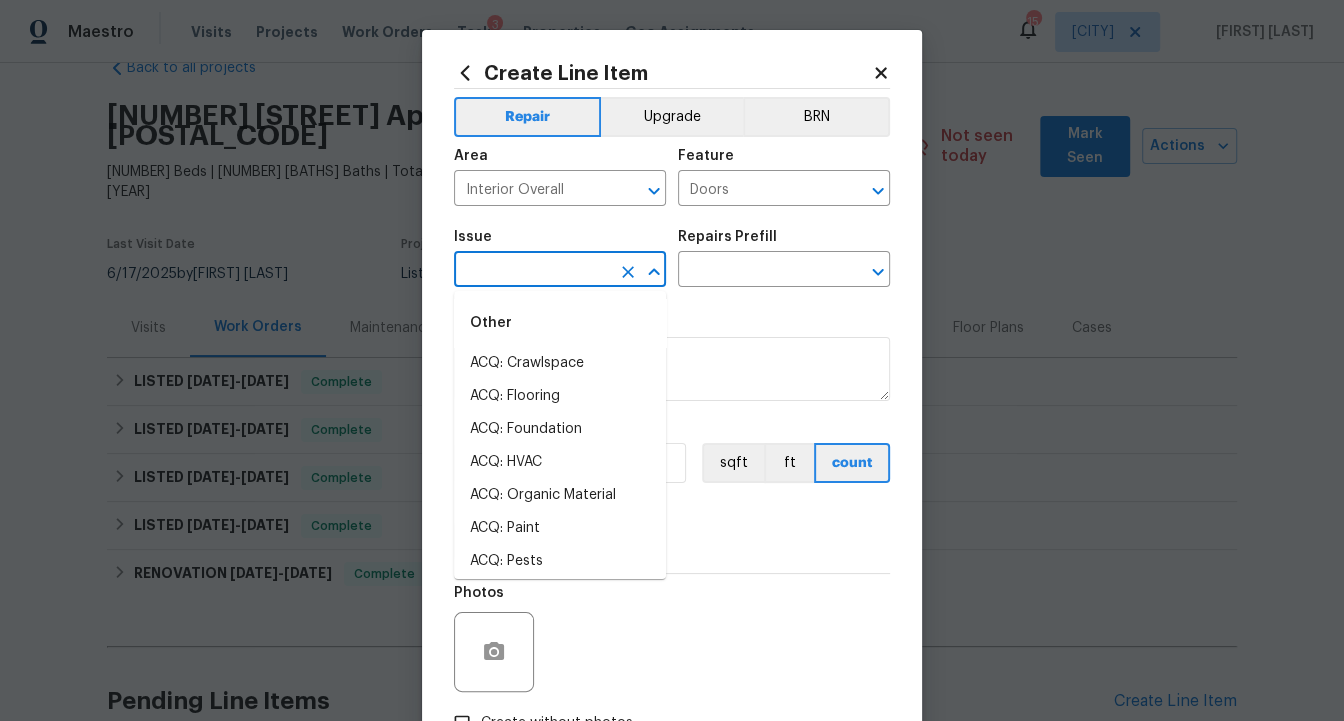 click at bounding box center [532, 271] 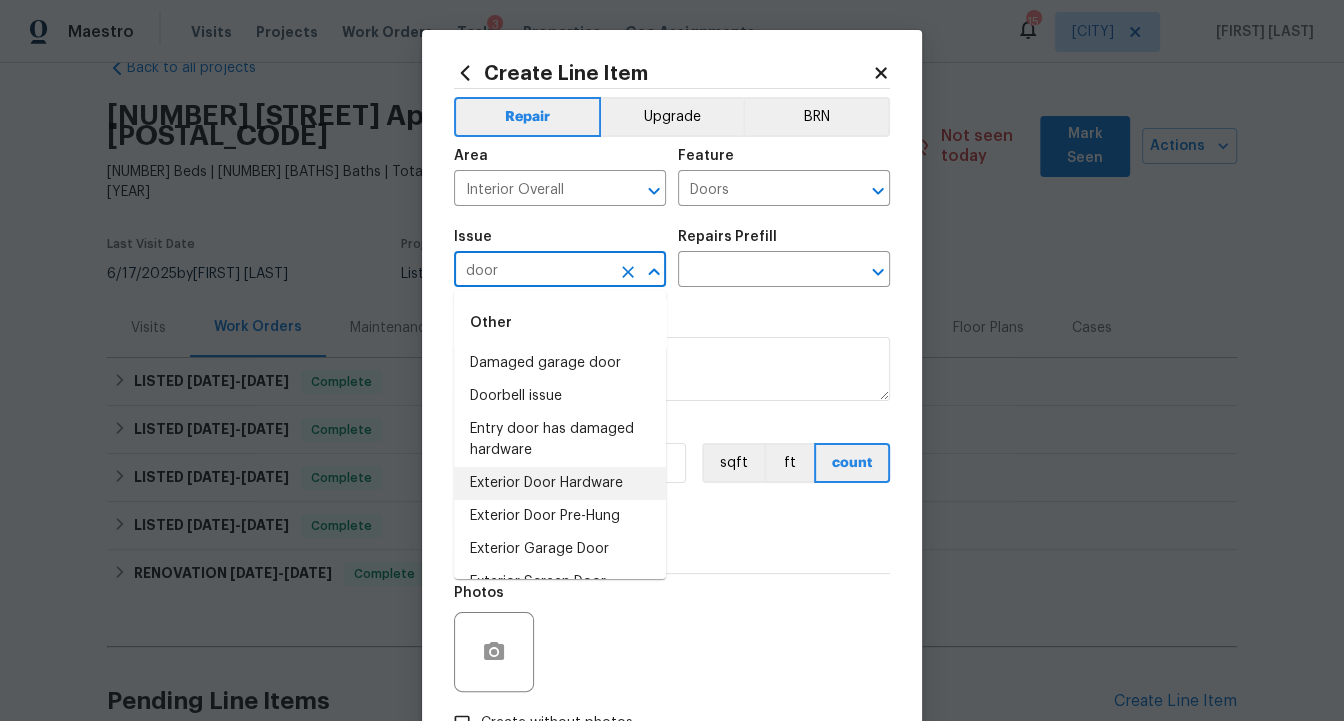 click on "Exterior Door Hardware" at bounding box center (560, 483) 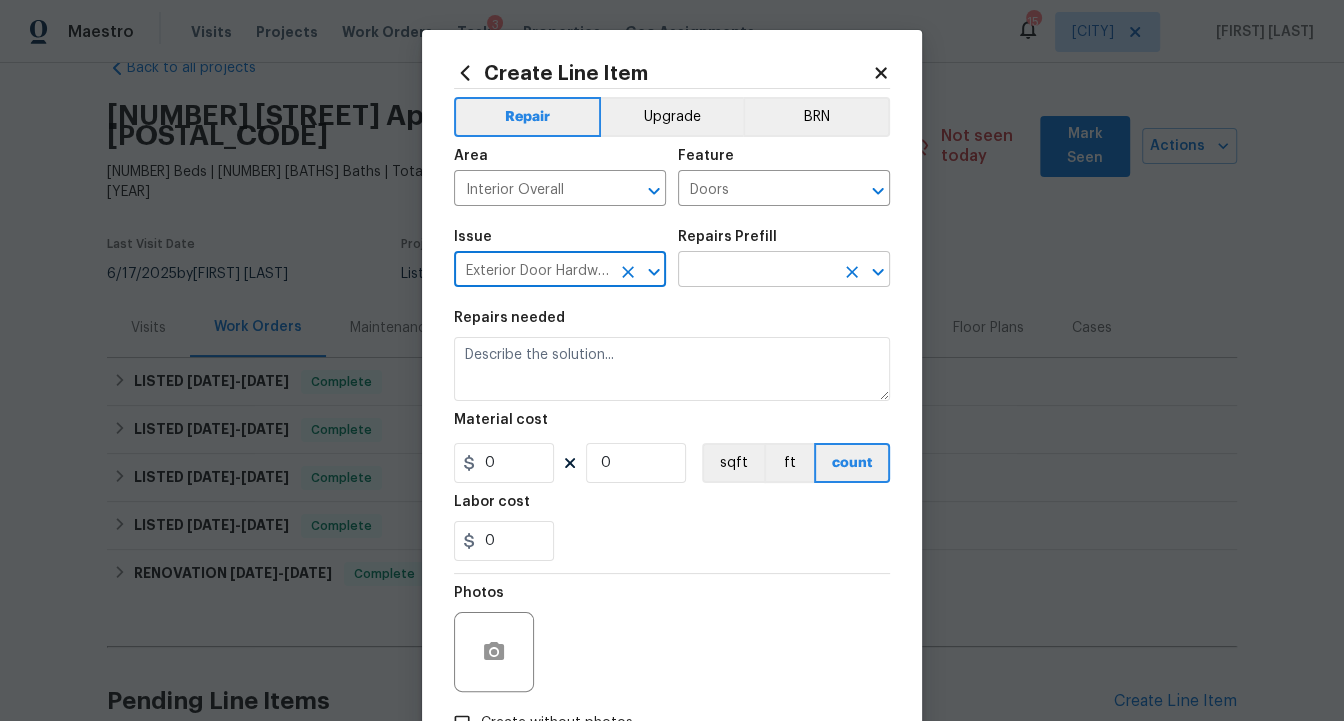 type on "Exterior Door Hardware" 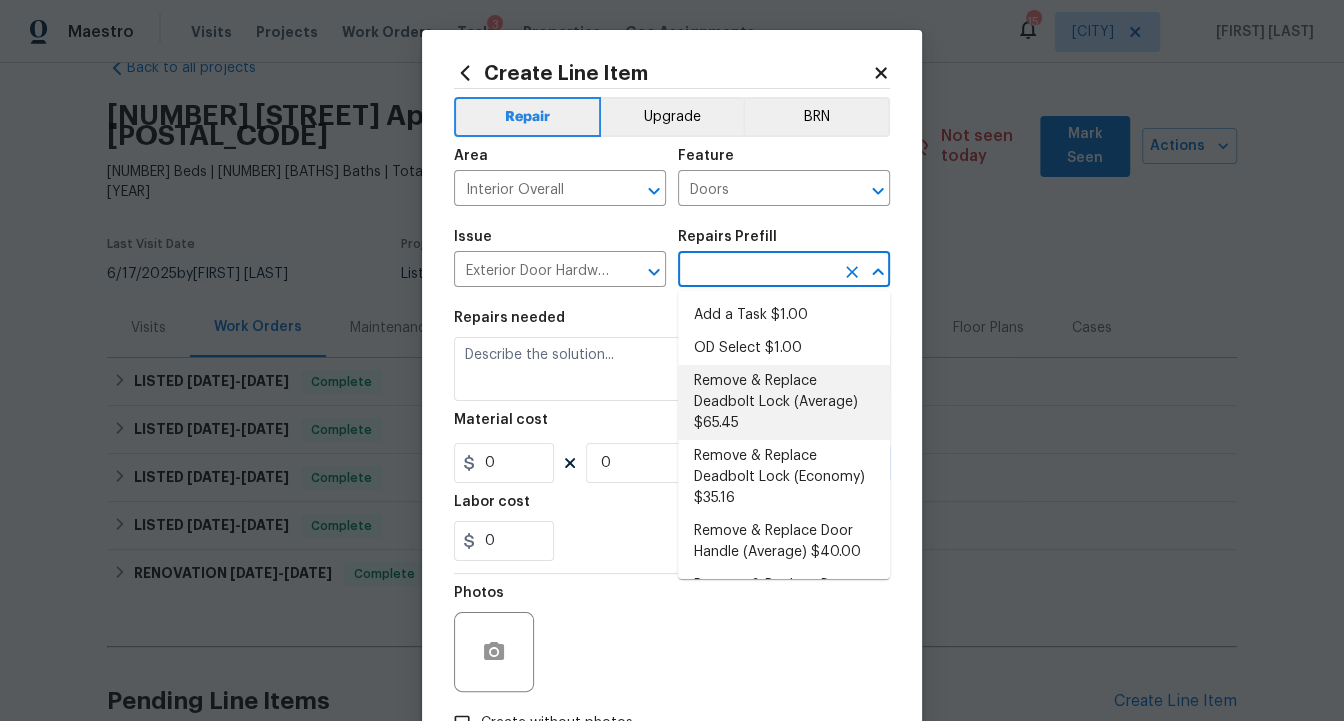 click on "Remove & Replace Deadbolt Lock (Average) $65.45" at bounding box center (784, 402) 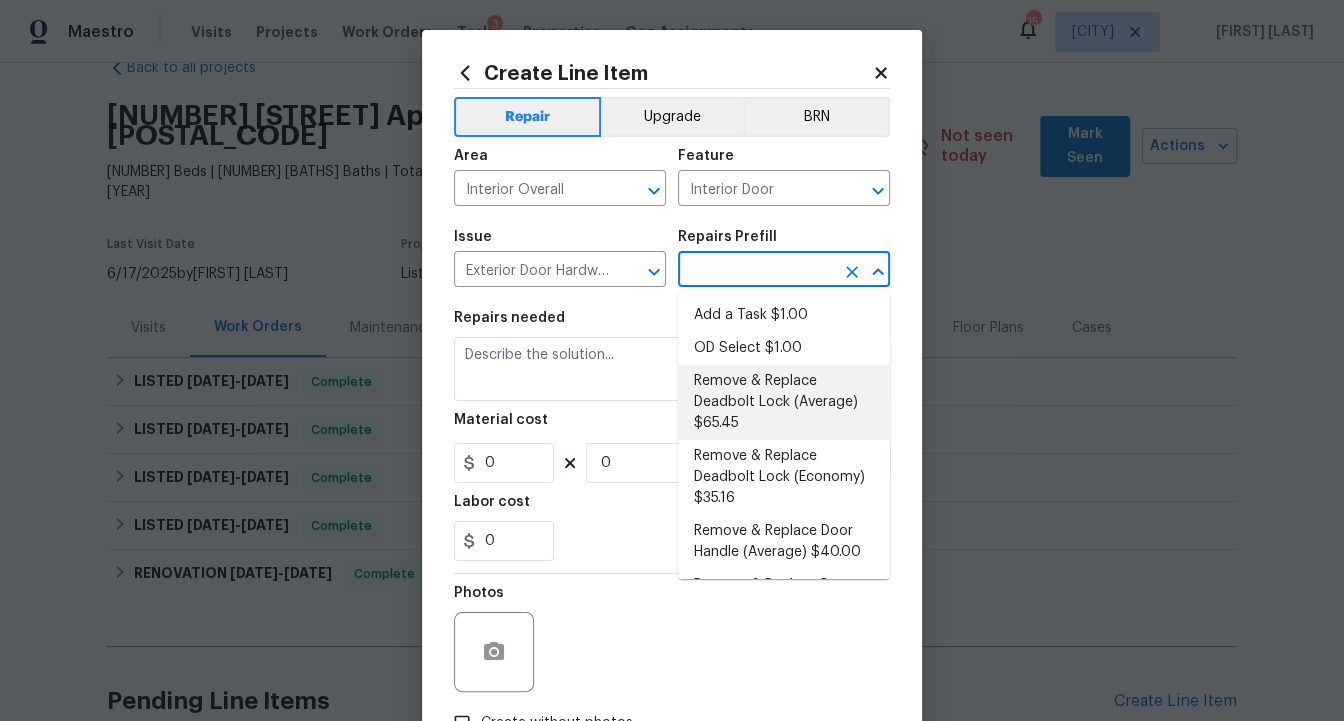 type on "Remove & Replace Deadbolt Lock (Average) $65.45" 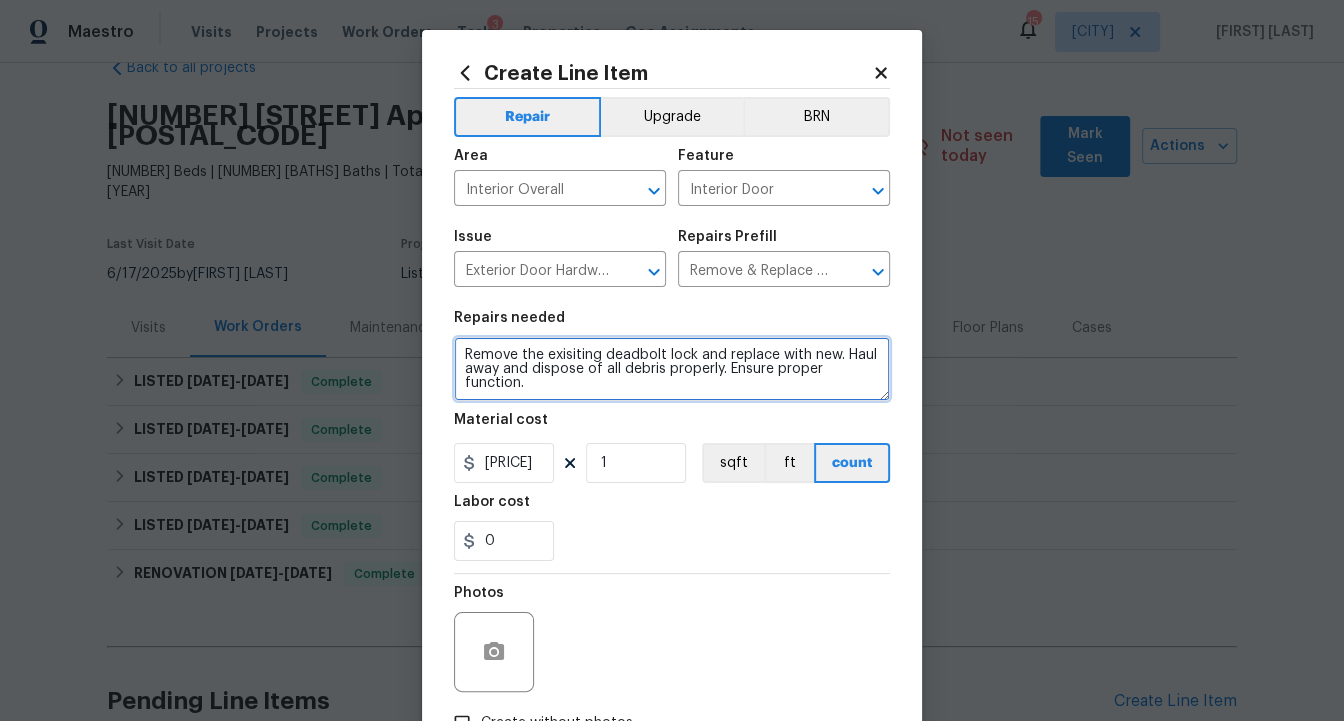 click on "Remove the exisiting deadbolt lock and replace with new. Haul away and dispose of all debris properly. Ensure proper function." at bounding box center (672, 369) 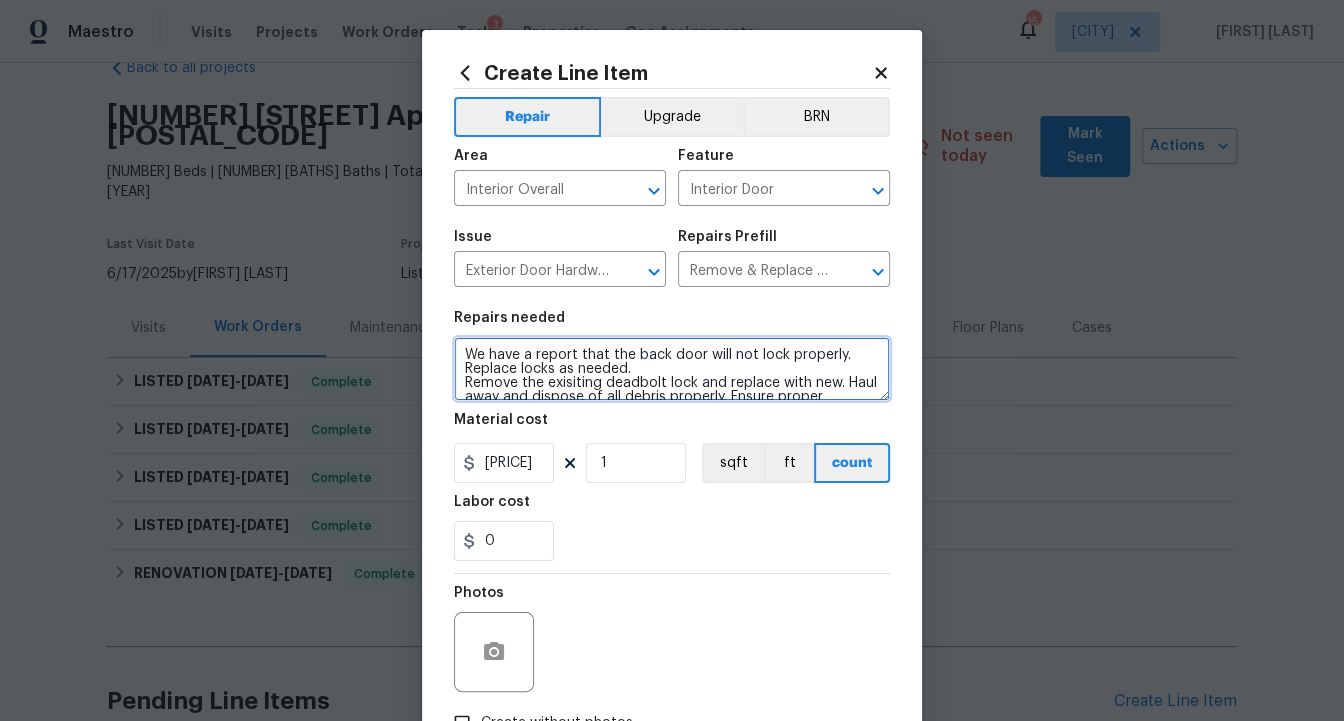 scroll, scrollTop: 28, scrollLeft: 0, axis: vertical 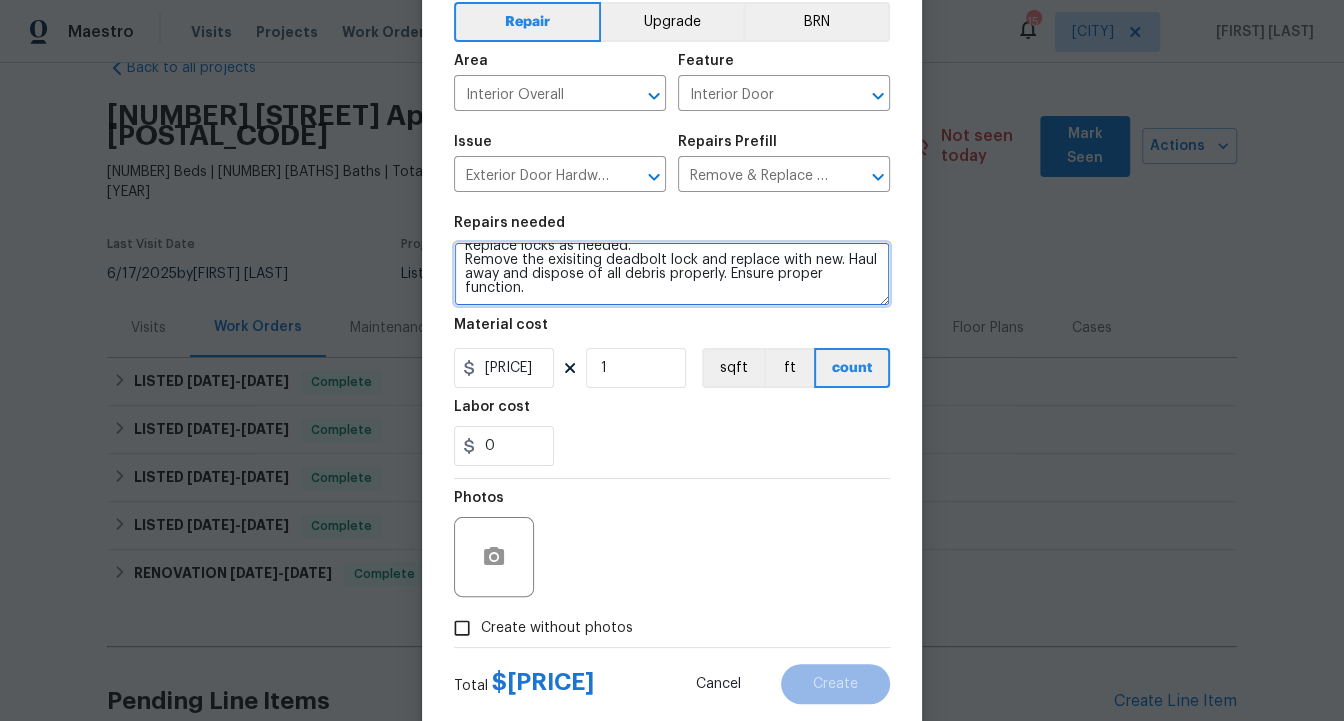 type on "We have a report that the back door will not lock properly. Replace locks as needed.
Remove the exisiting deadbolt lock and replace with new. Haul away and dispose of all debris properly. Ensure proper function." 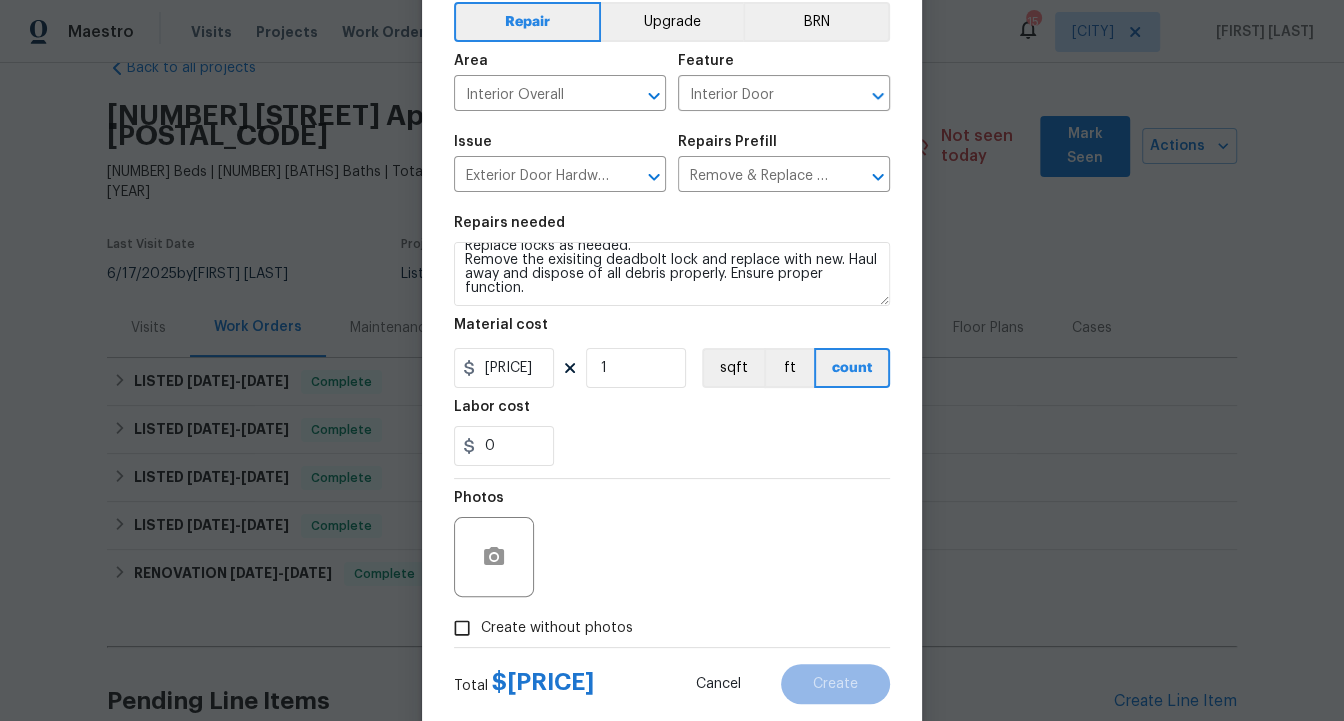 click on "Create without photos" at bounding box center [557, 628] 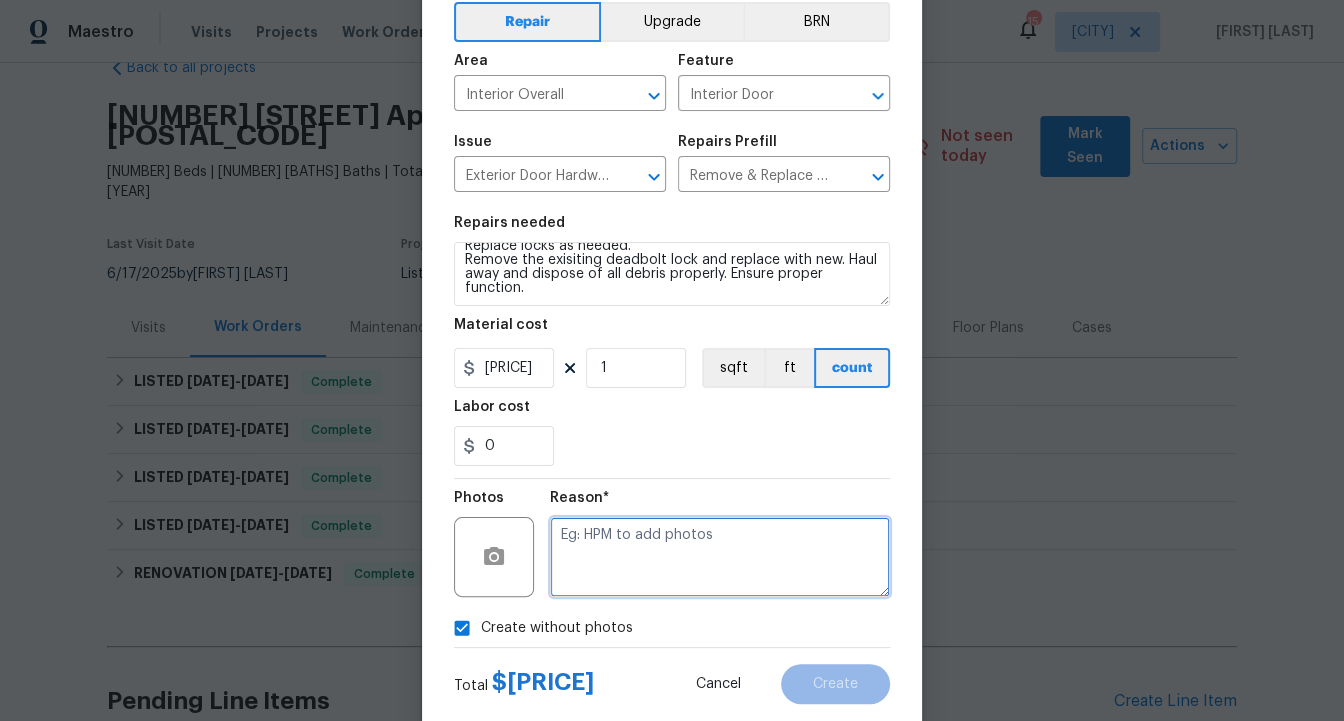 click at bounding box center [720, 557] 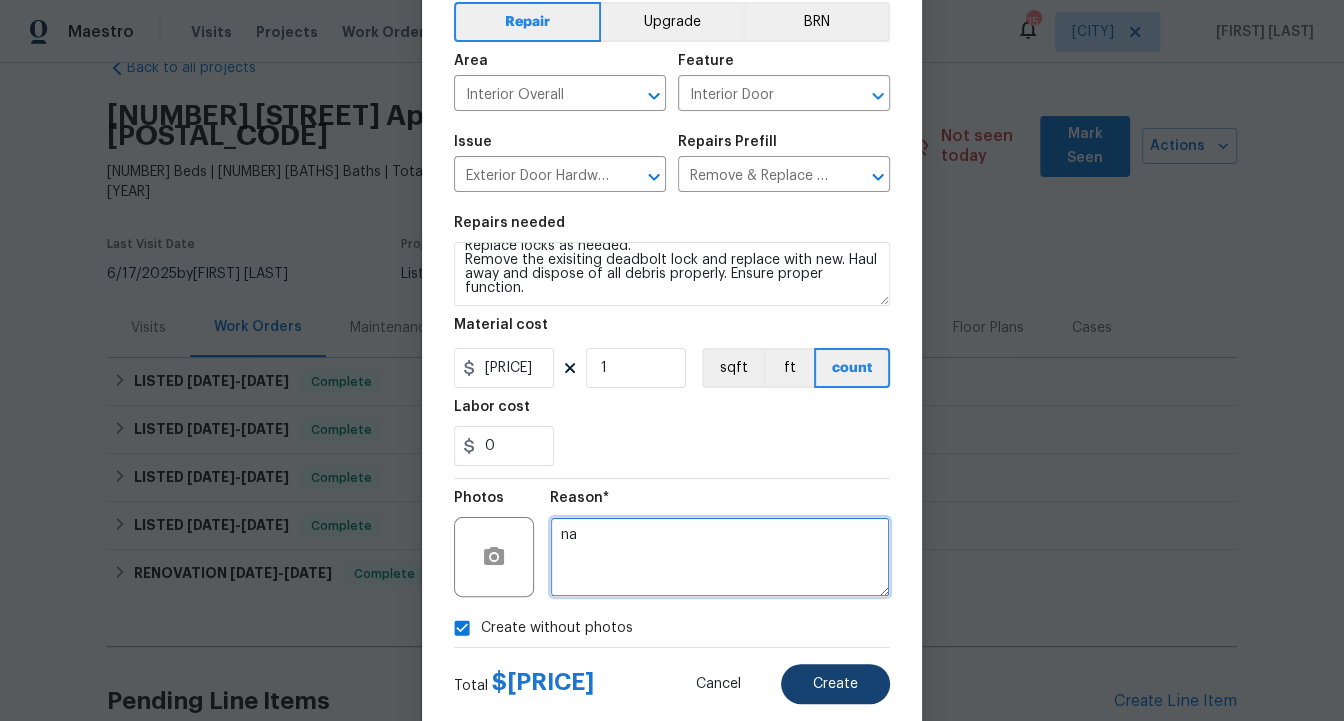 type on "na" 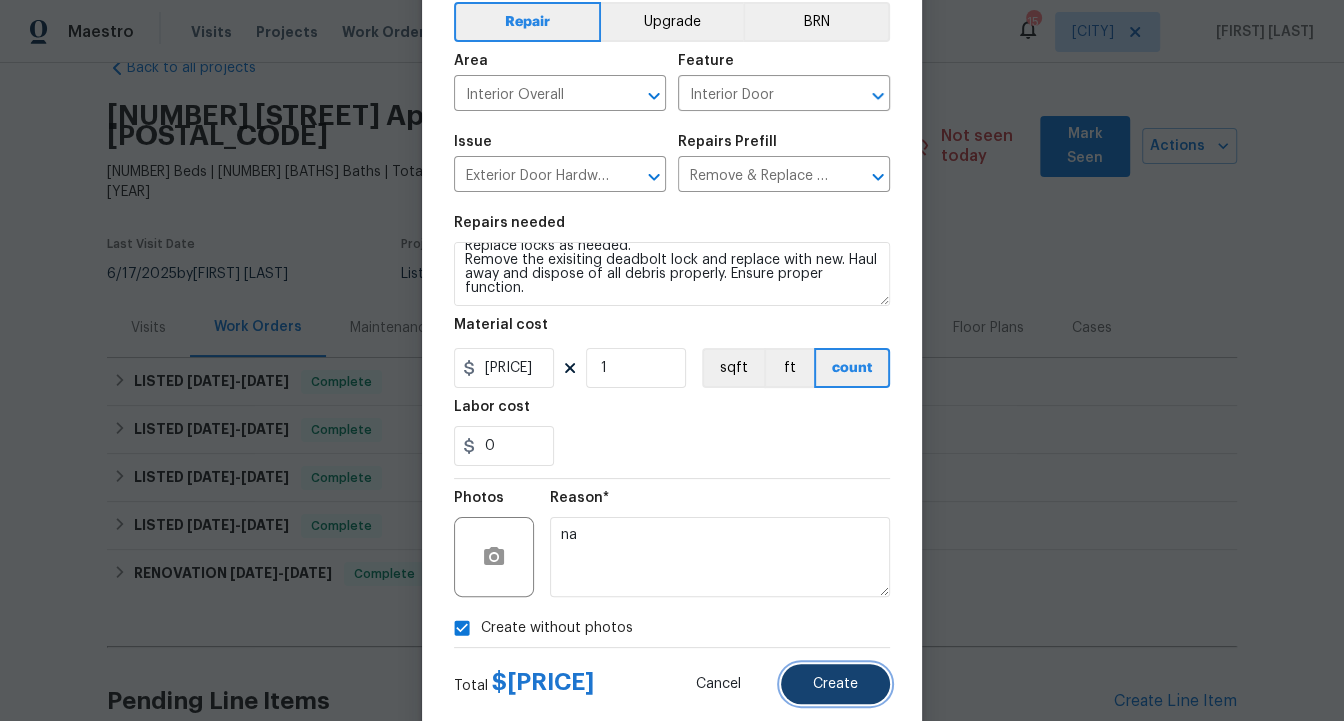 click on "Create" at bounding box center (835, 684) 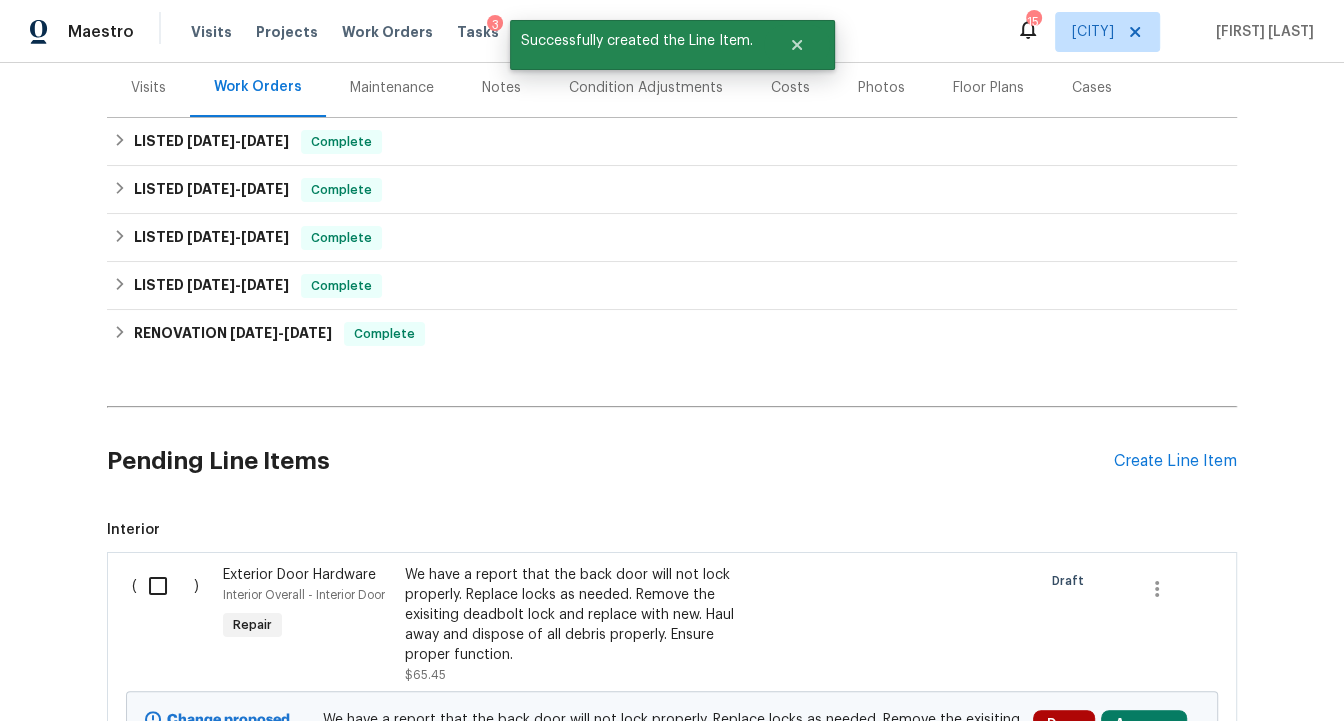 scroll, scrollTop: 291, scrollLeft: 0, axis: vertical 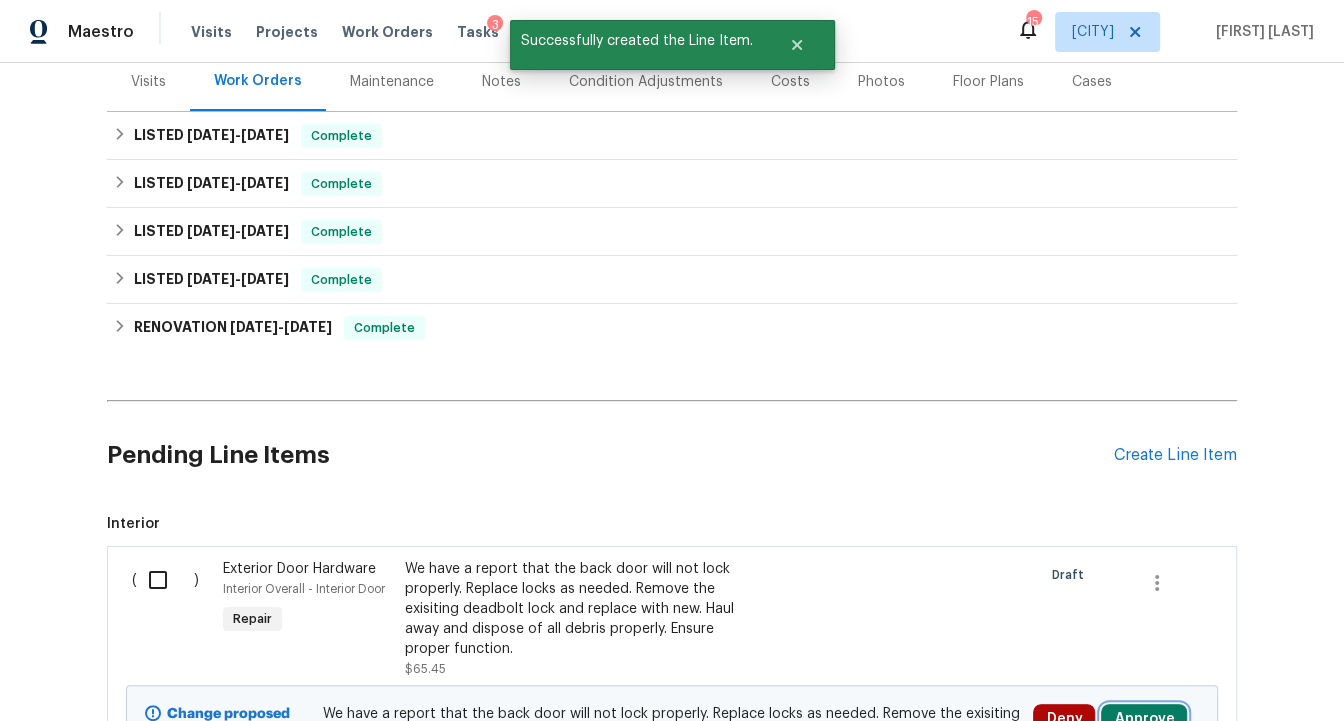 click on "Approve" at bounding box center [1144, 719] 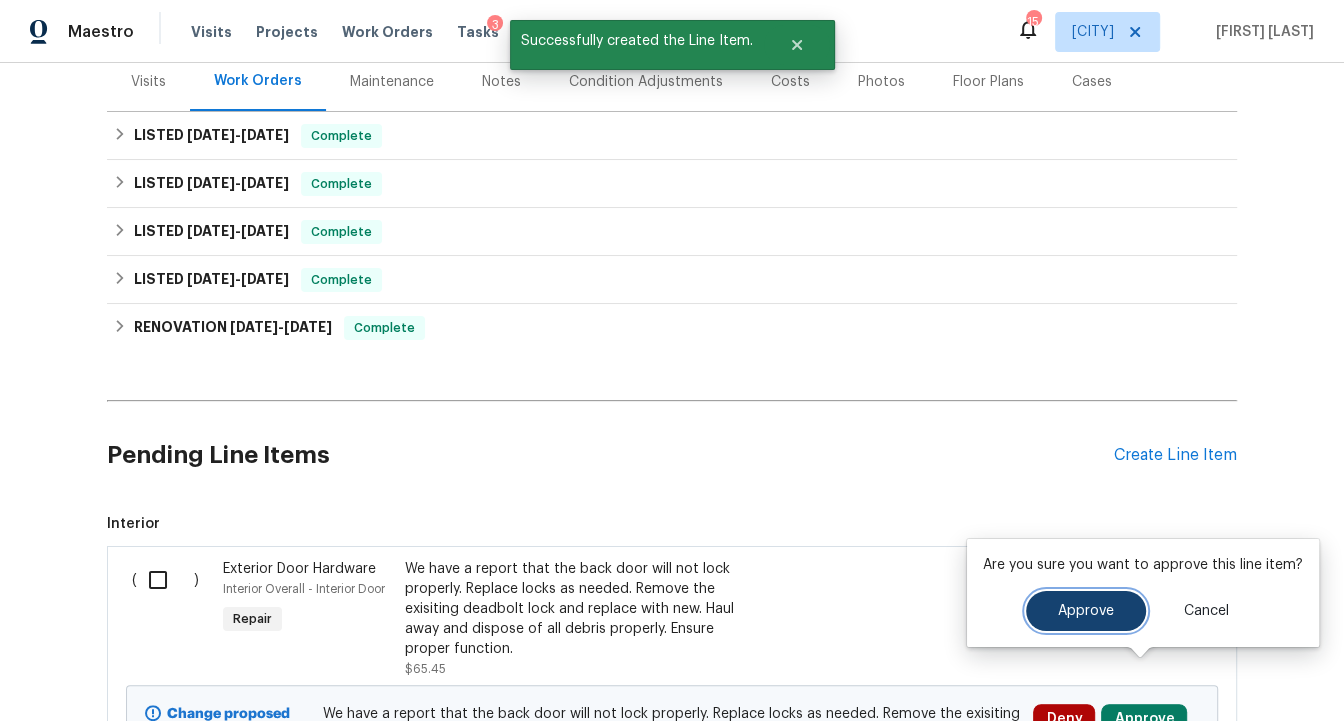 click on "Approve" at bounding box center (1086, 611) 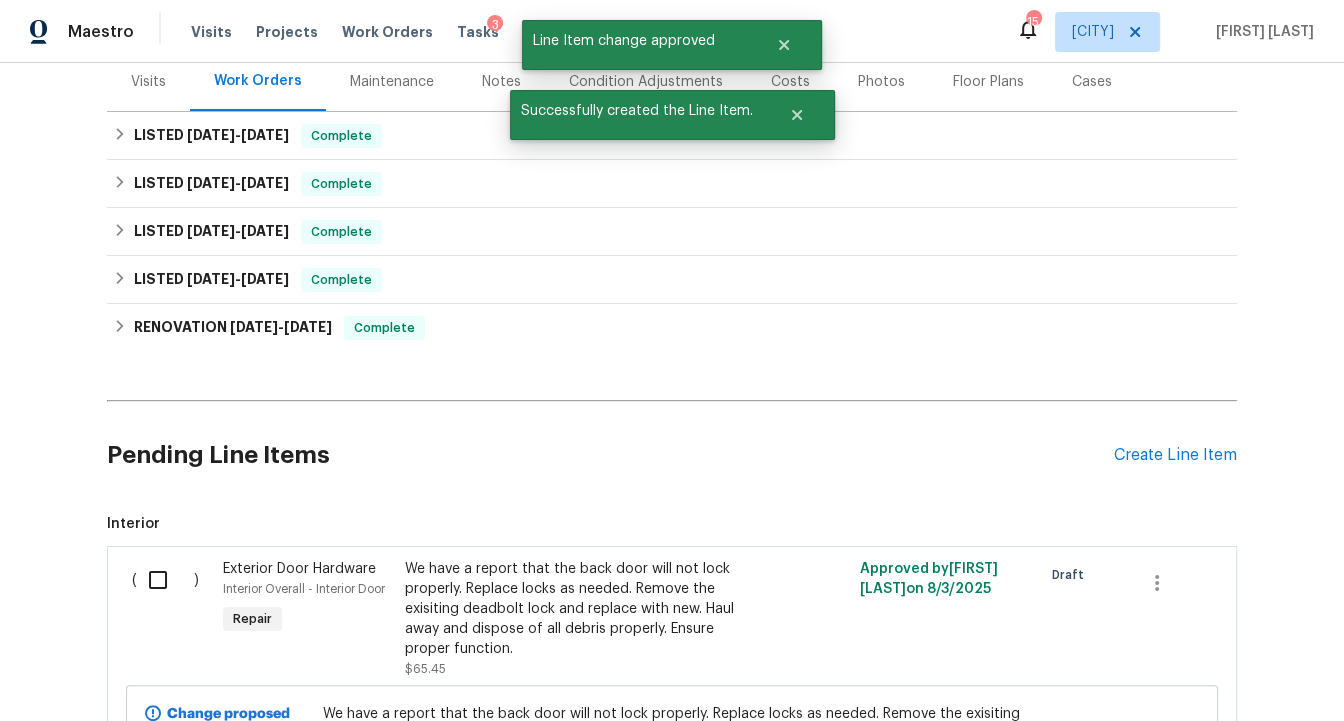 click at bounding box center [165, 580] 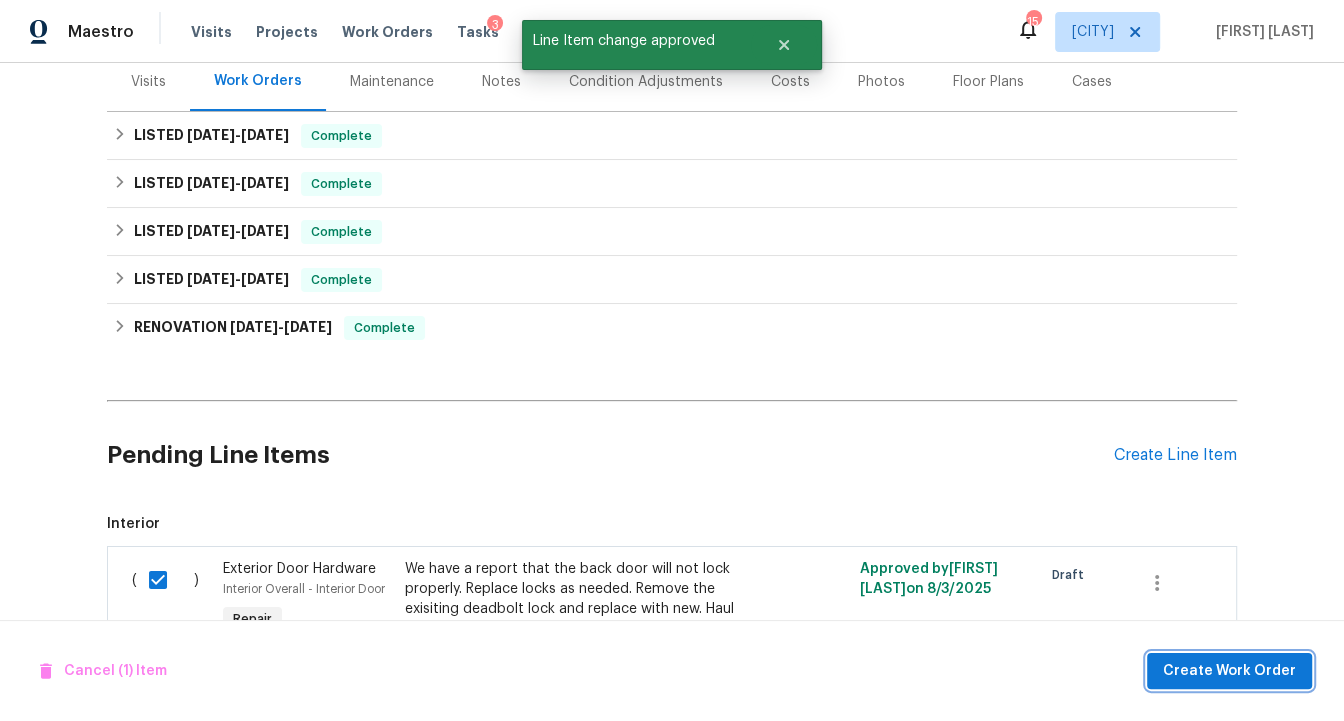 click on "Create Work Order" at bounding box center [1229, 671] 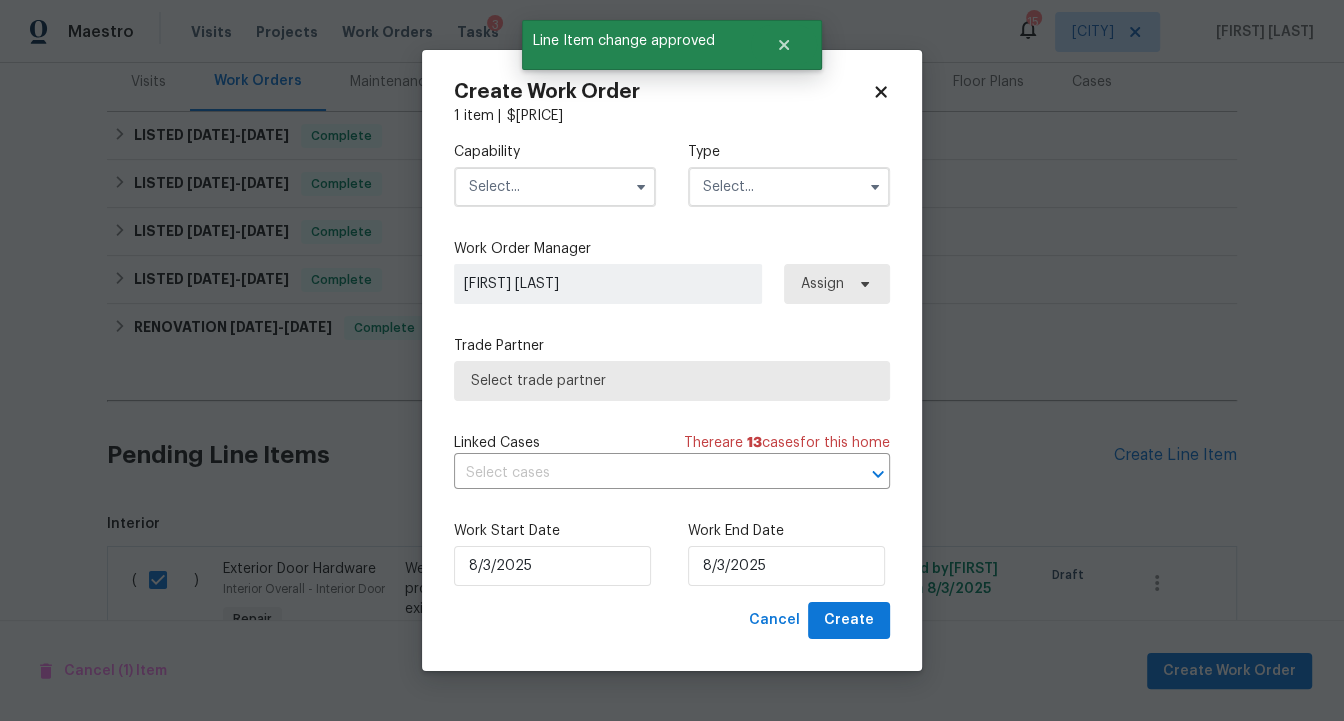 click at bounding box center [555, 187] 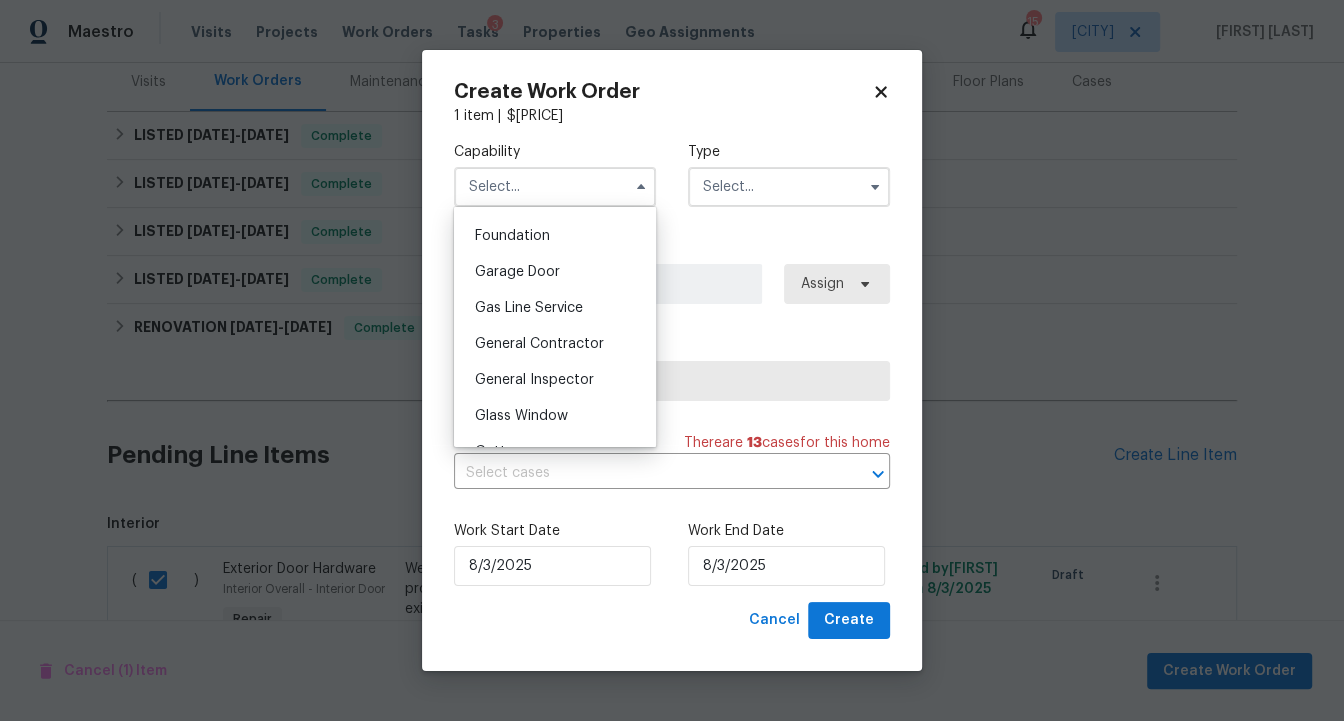 scroll, scrollTop: 845, scrollLeft: 0, axis: vertical 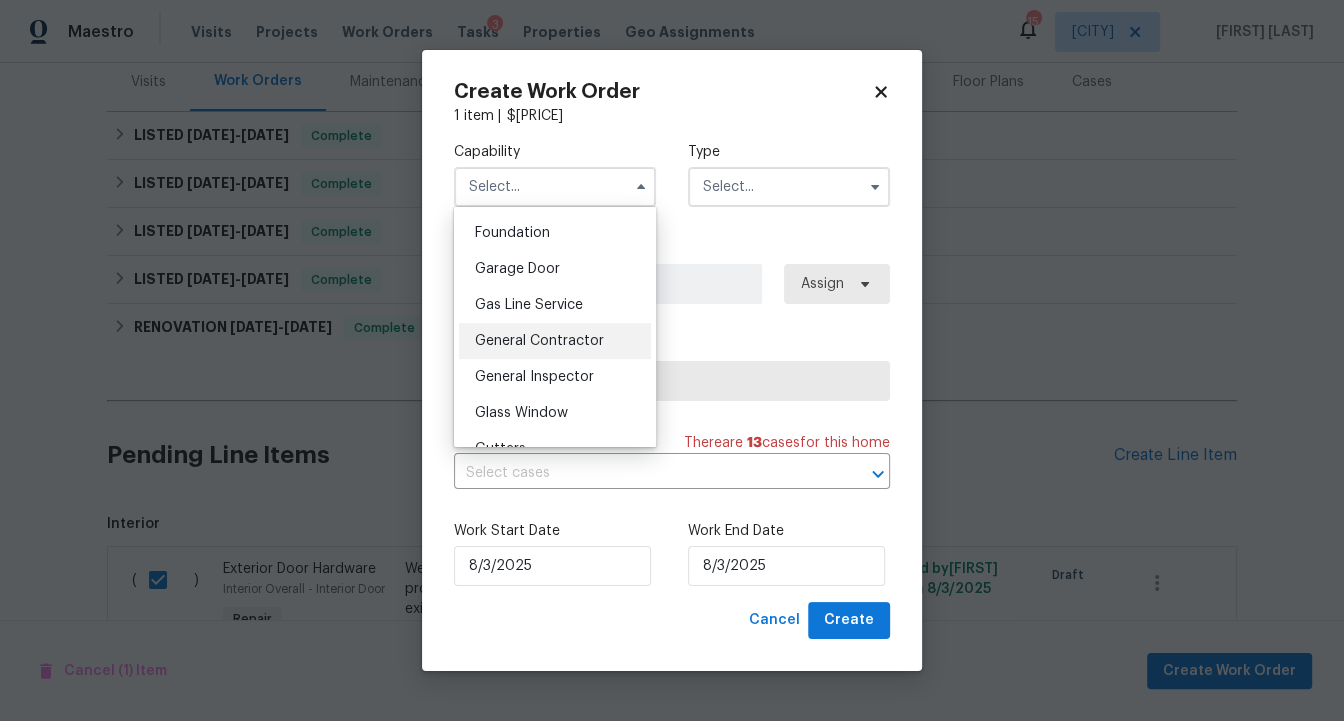click on "General Contractor" at bounding box center (539, 341) 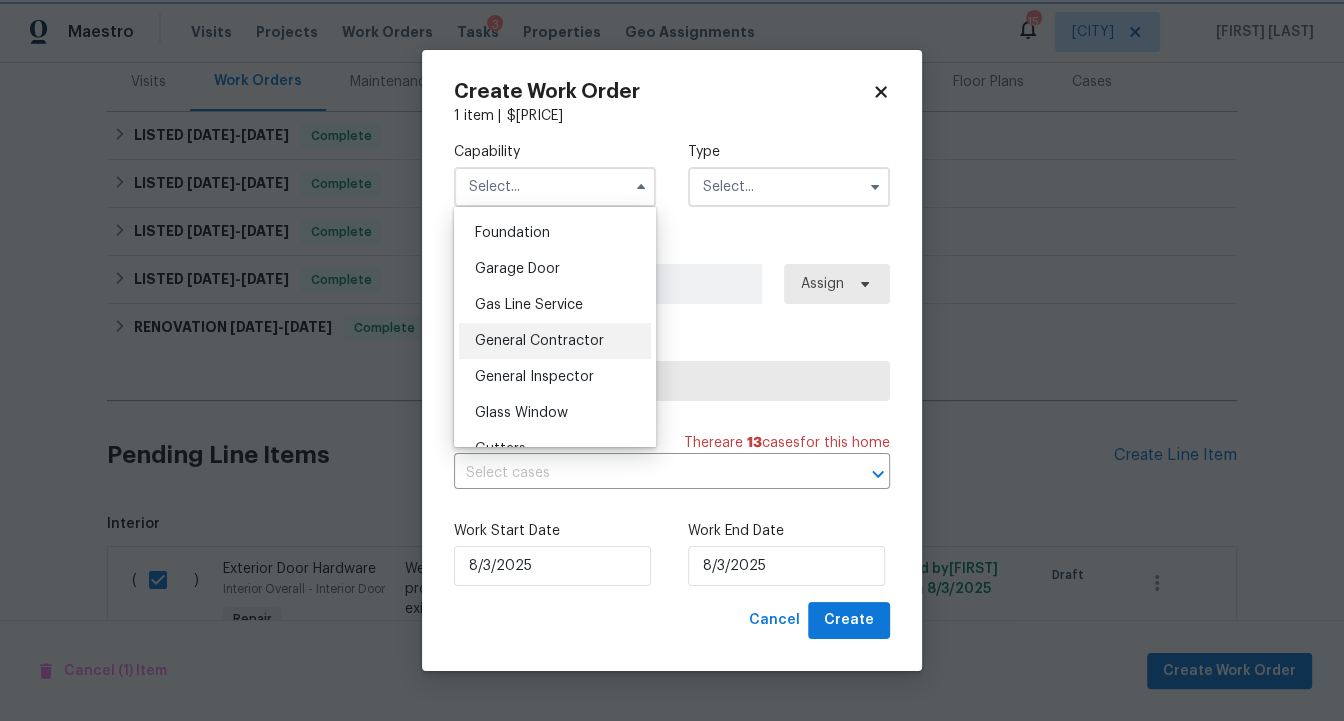 type on "General Contractor" 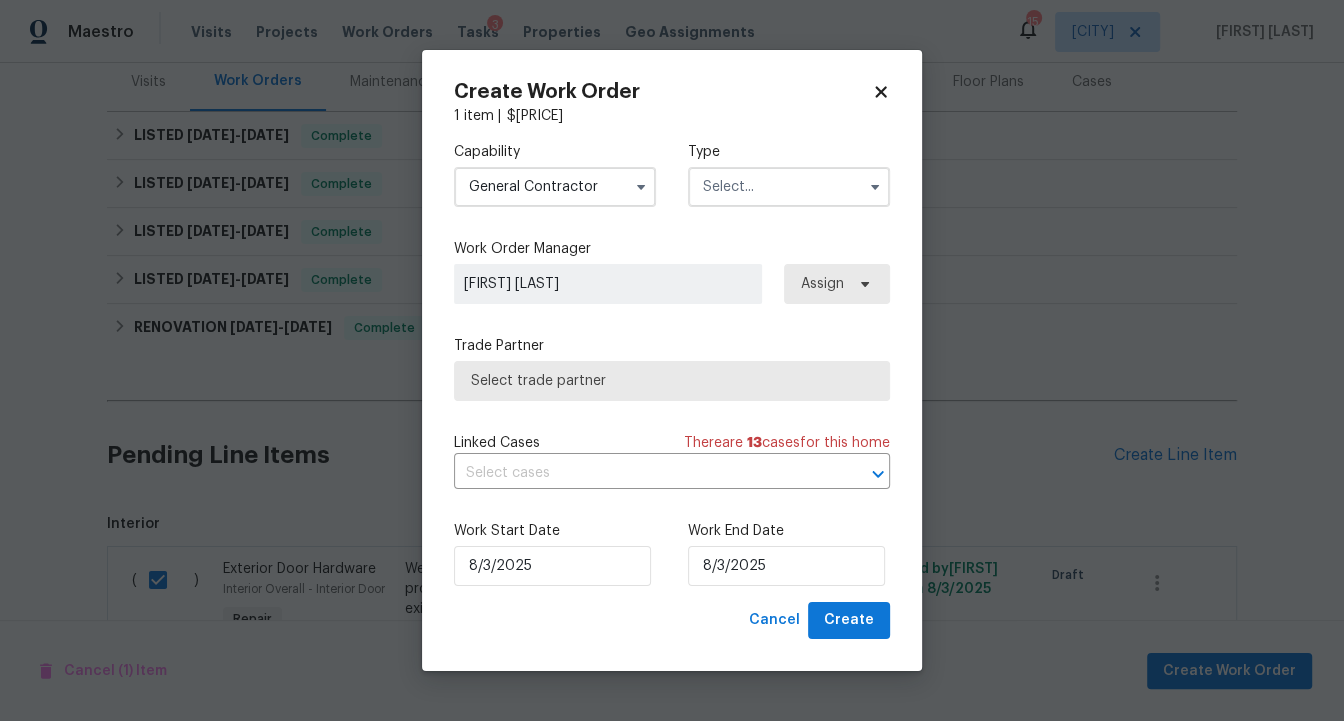 click at bounding box center (789, 187) 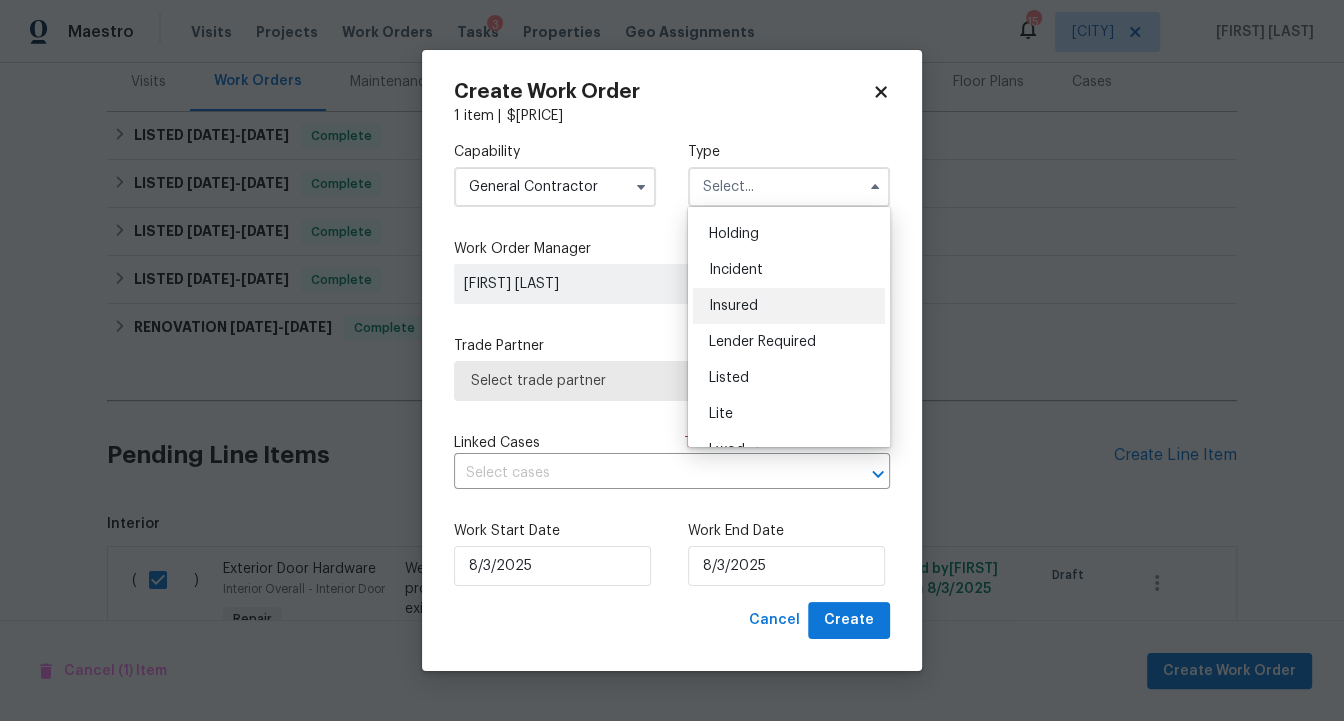 scroll, scrollTop: 77, scrollLeft: 0, axis: vertical 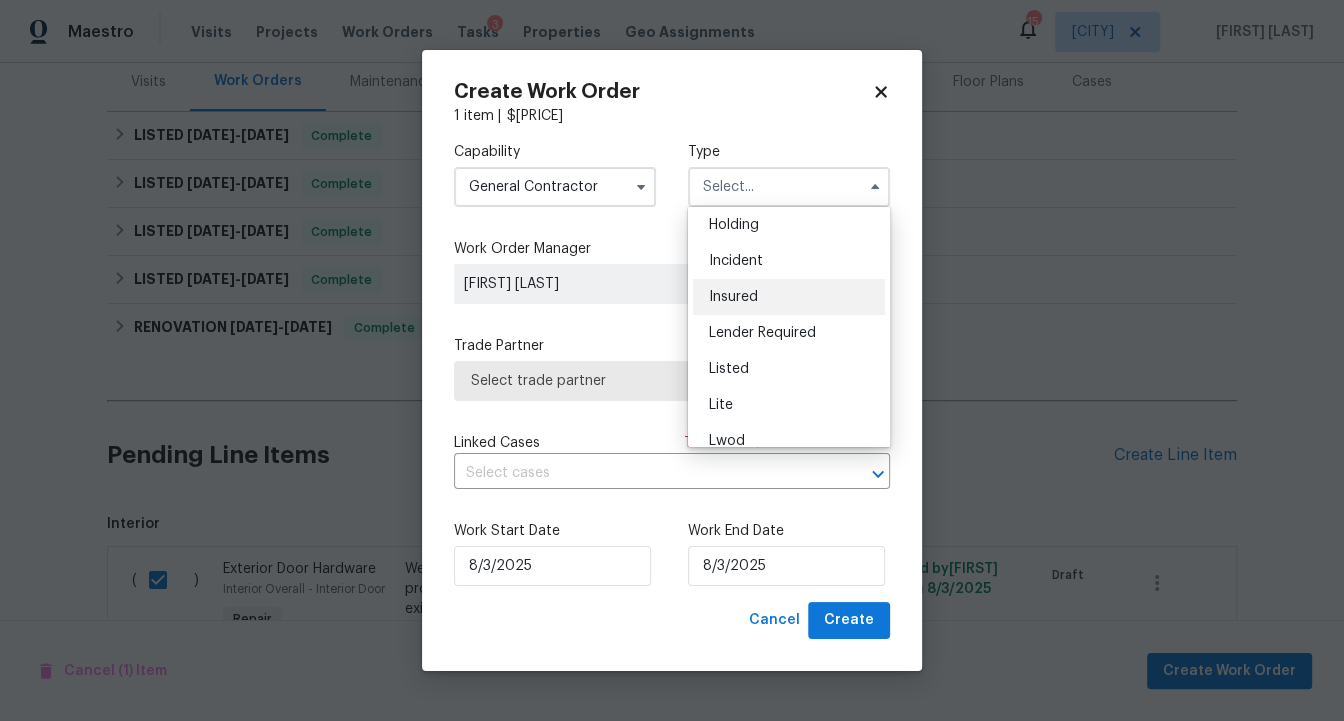 click on "Listed" at bounding box center (789, 369) 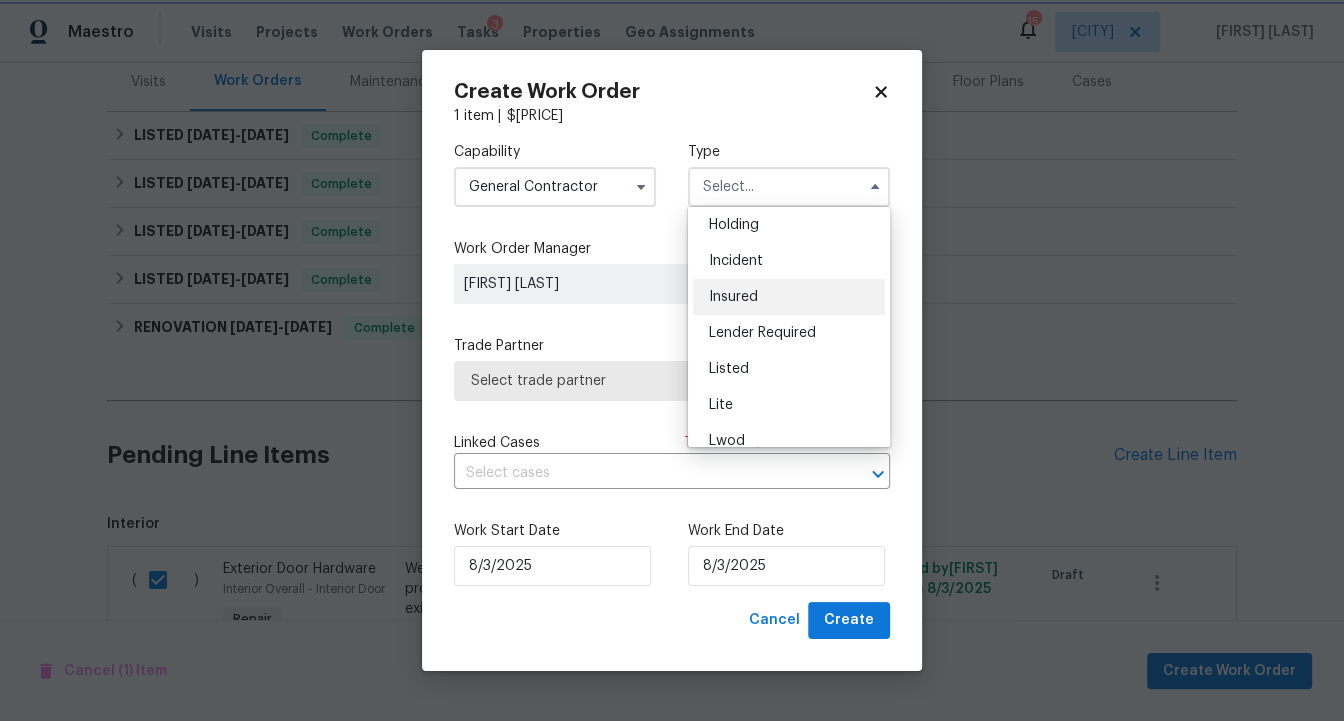 type on "Listed" 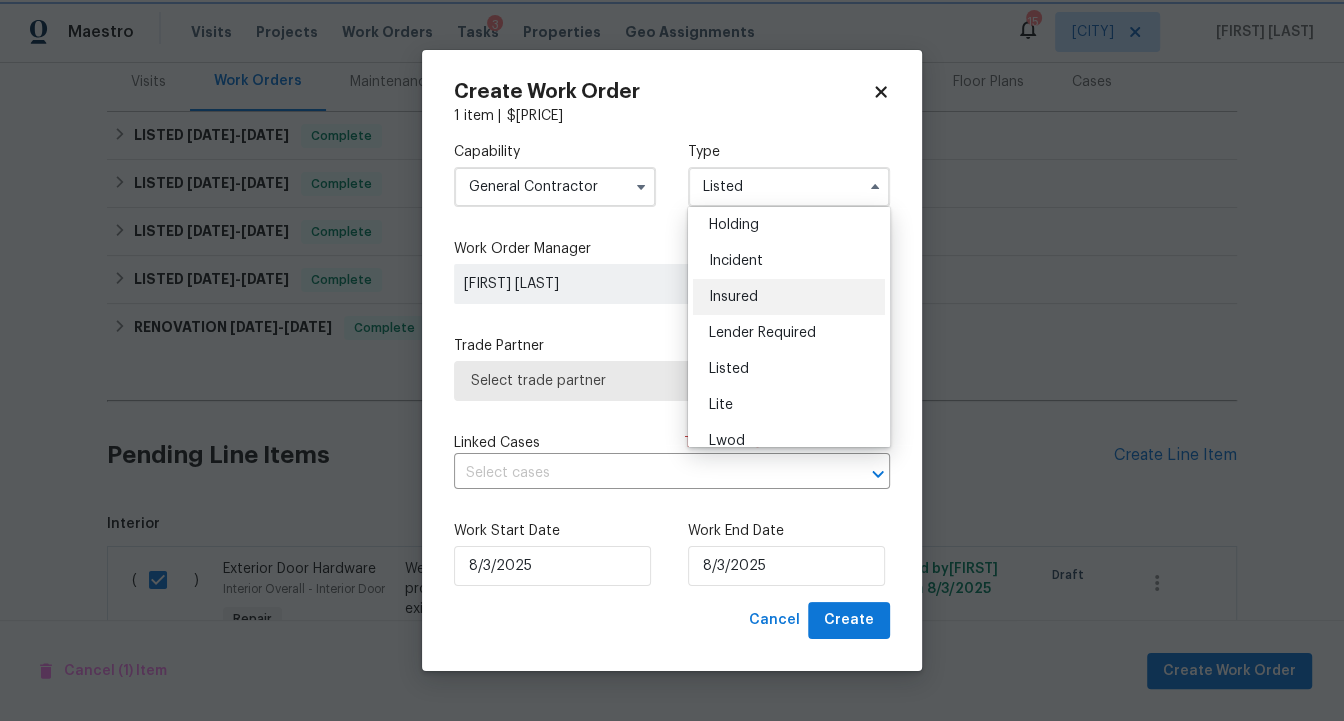 scroll, scrollTop: 0, scrollLeft: 0, axis: both 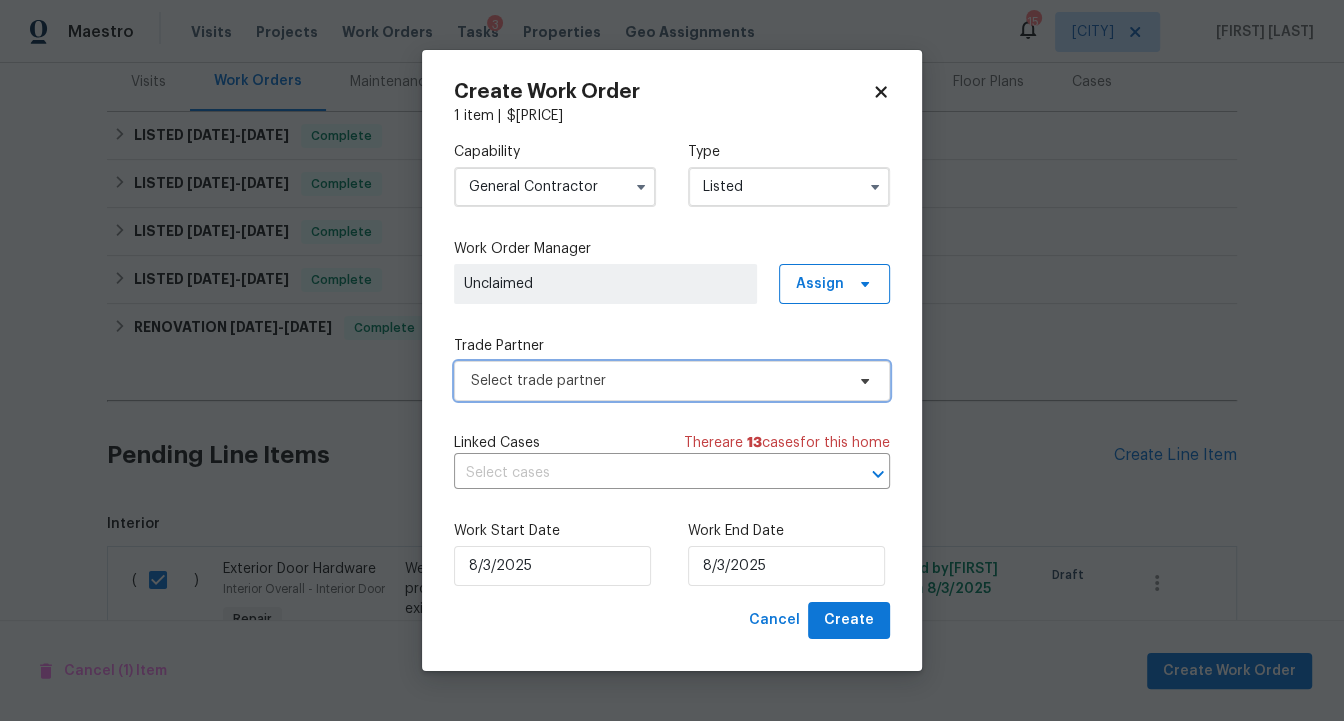 click on "Select trade partner" at bounding box center [657, 381] 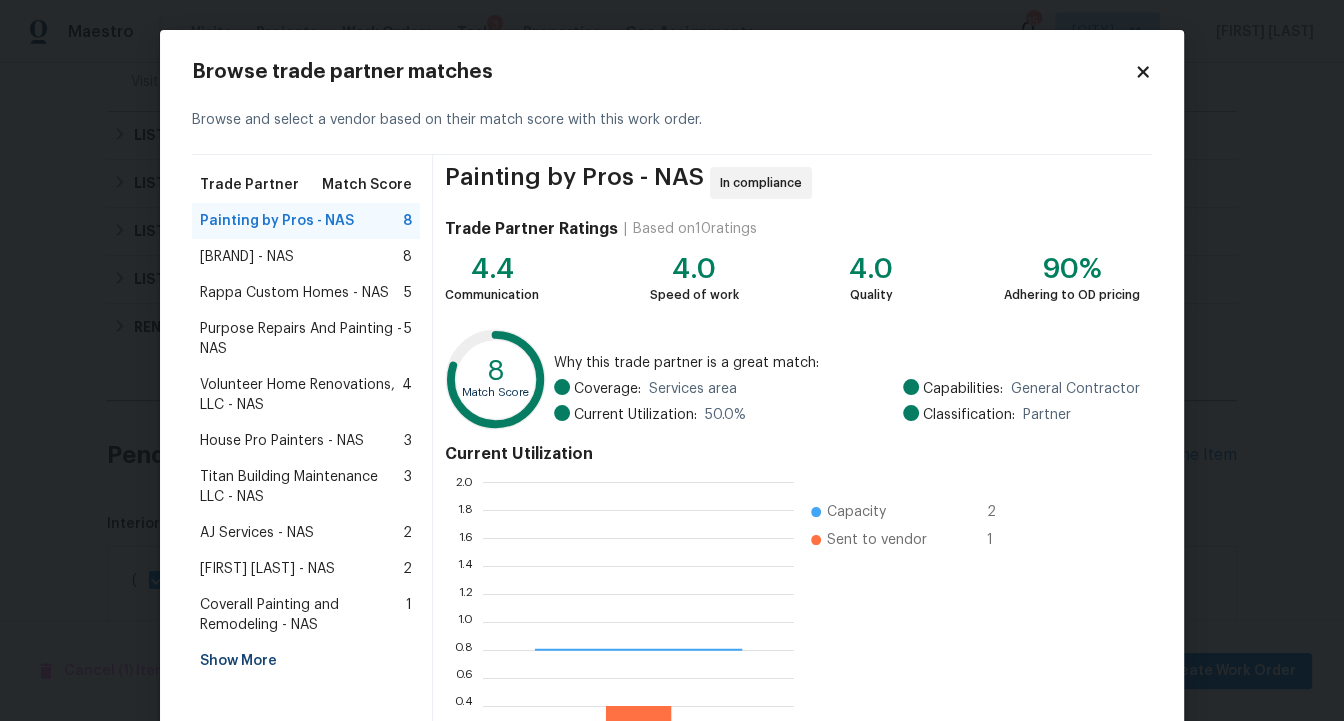 scroll, scrollTop: 1, scrollLeft: 1, axis: both 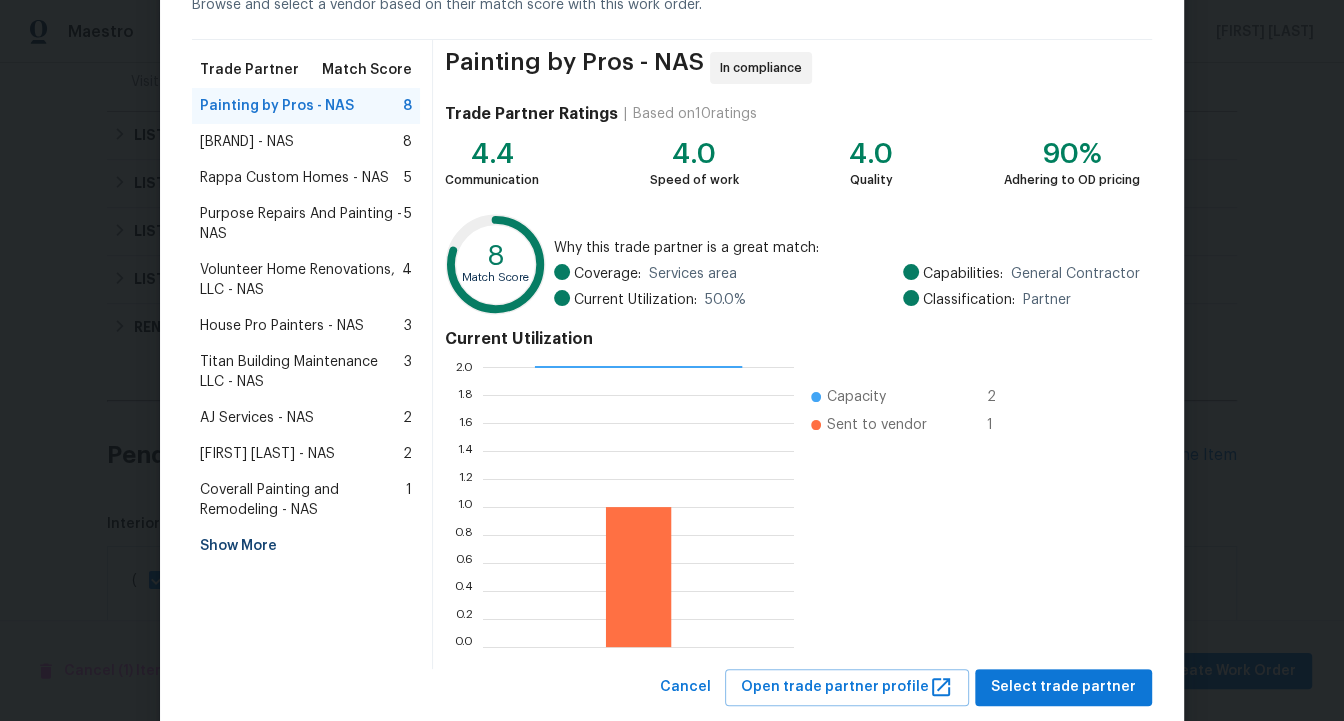 click on "Volunteer Home Renovations, LLC - [CITY]" at bounding box center (301, 280) 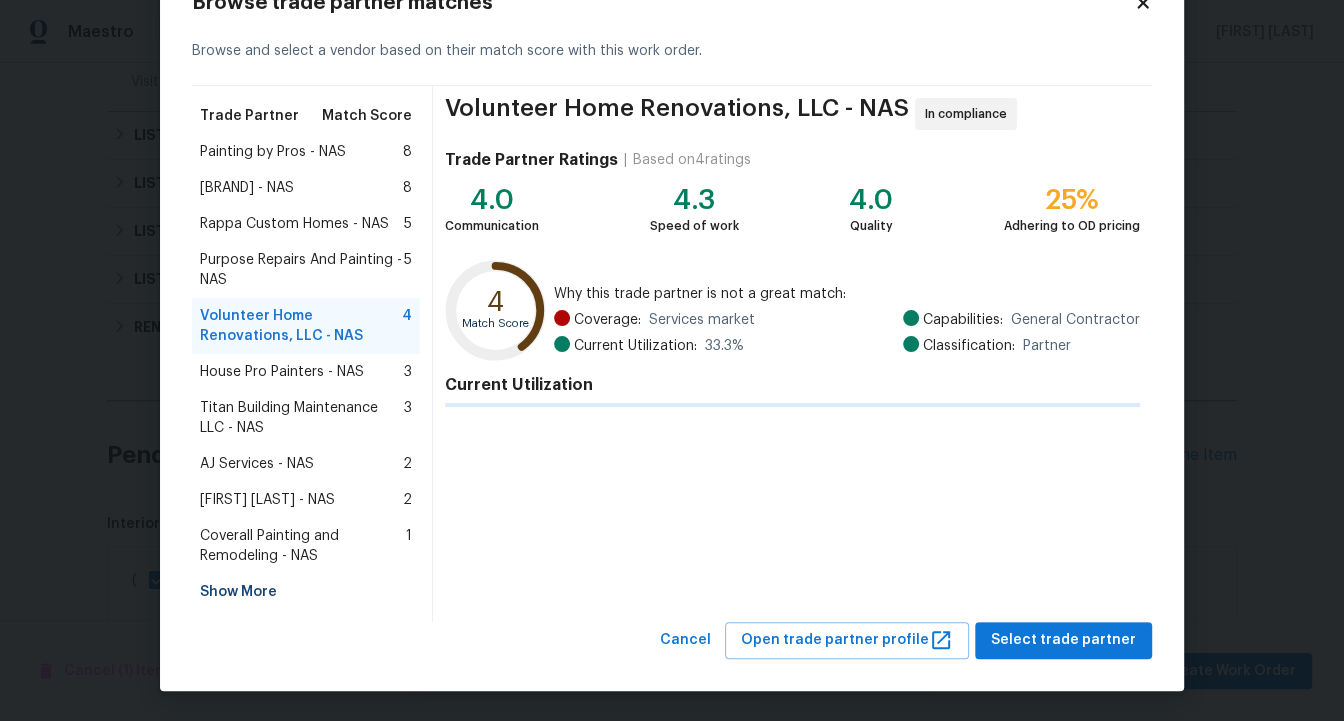 scroll, scrollTop: 115, scrollLeft: 0, axis: vertical 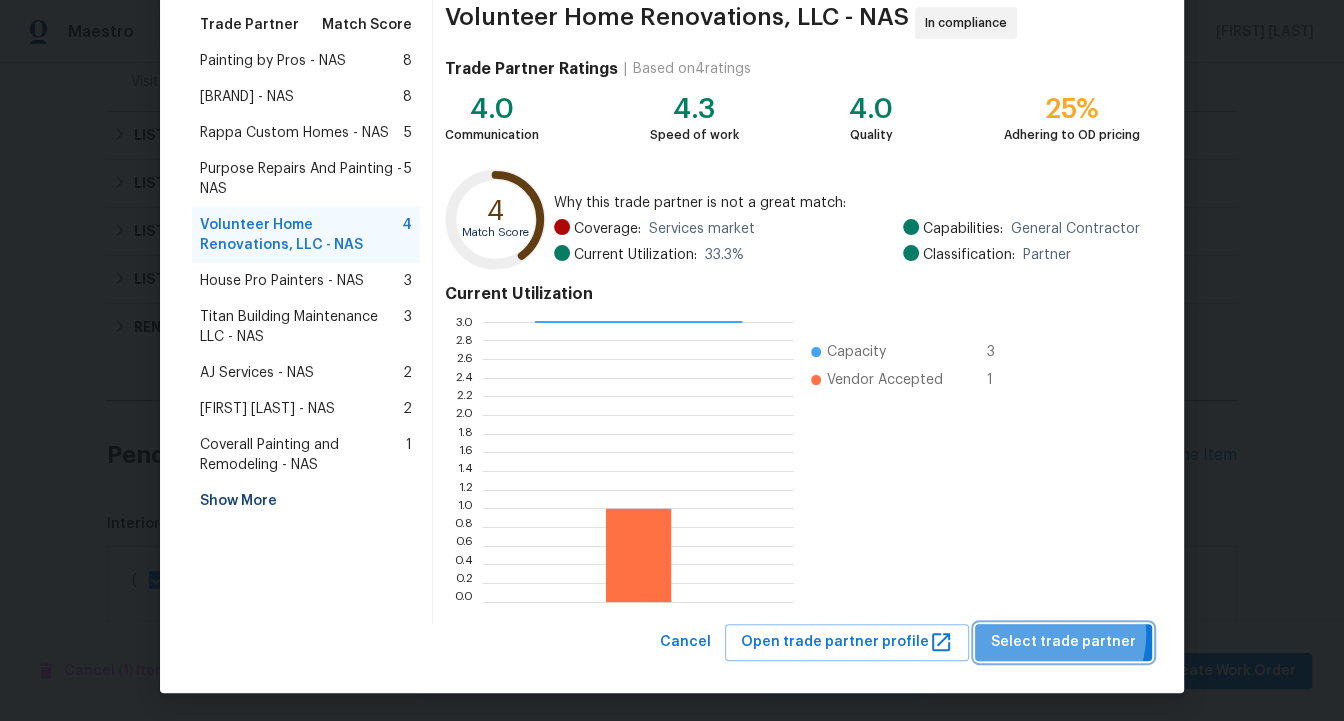click on "Select trade partner" at bounding box center (1063, 642) 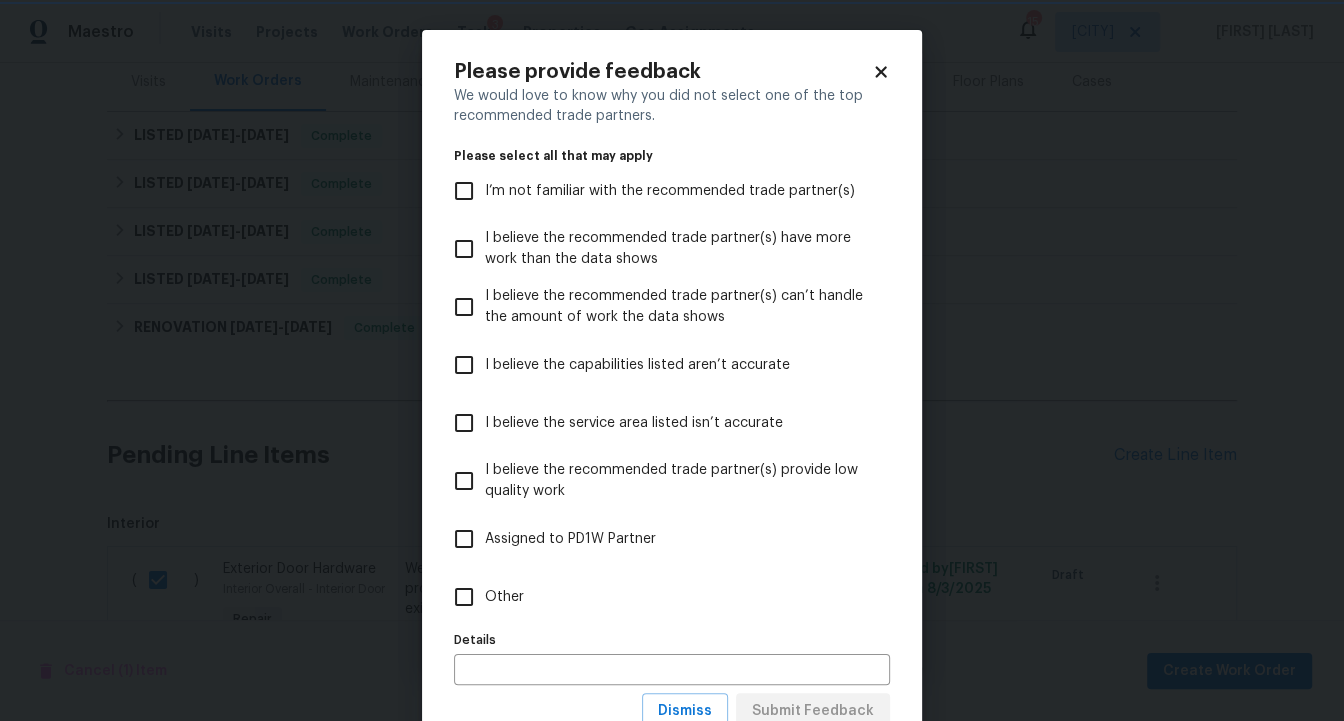 scroll, scrollTop: 0, scrollLeft: 0, axis: both 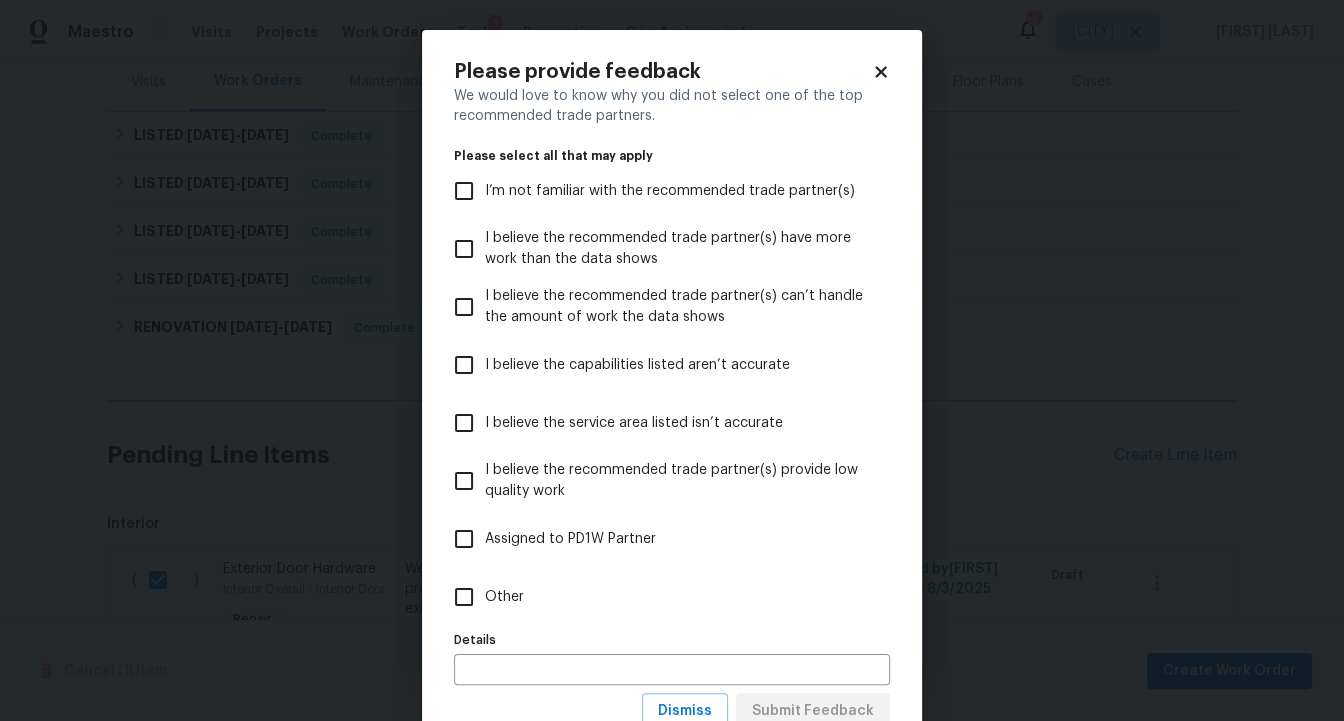 click on "Other" at bounding box center (504, 597) 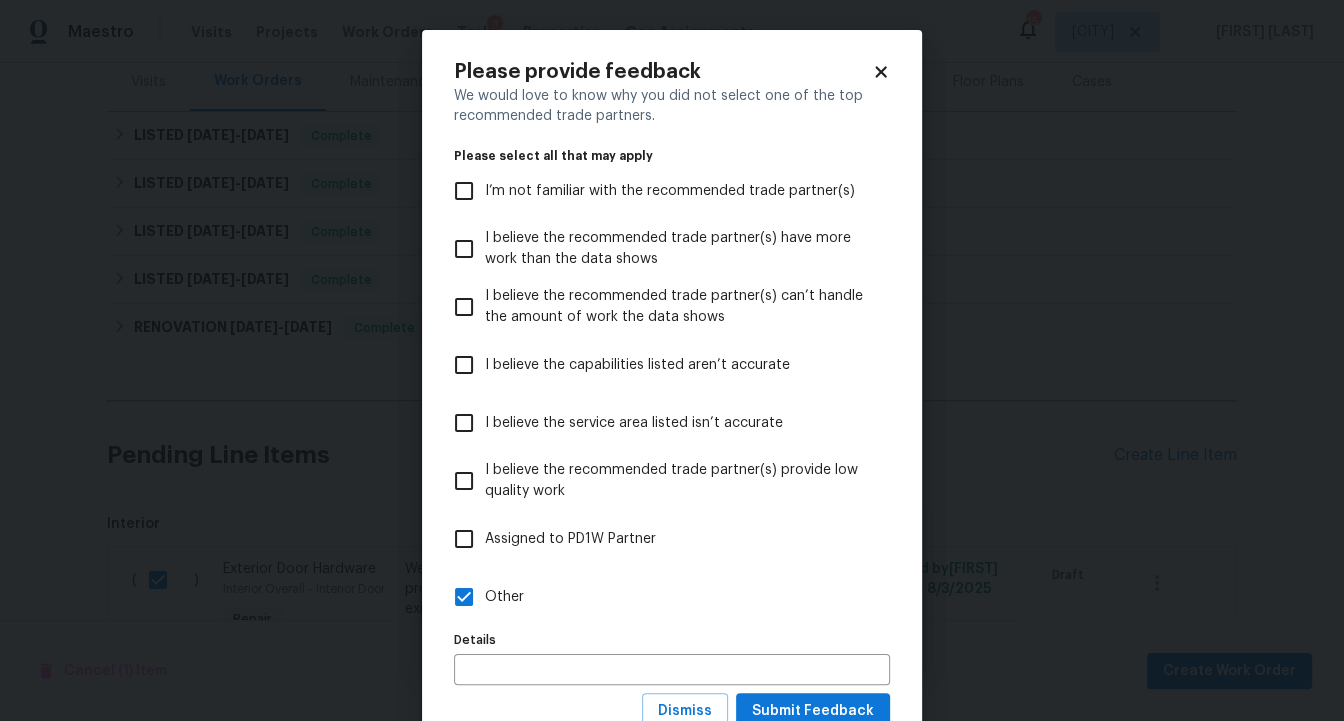 scroll, scrollTop: 70, scrollLeft: 0, axis: vertical 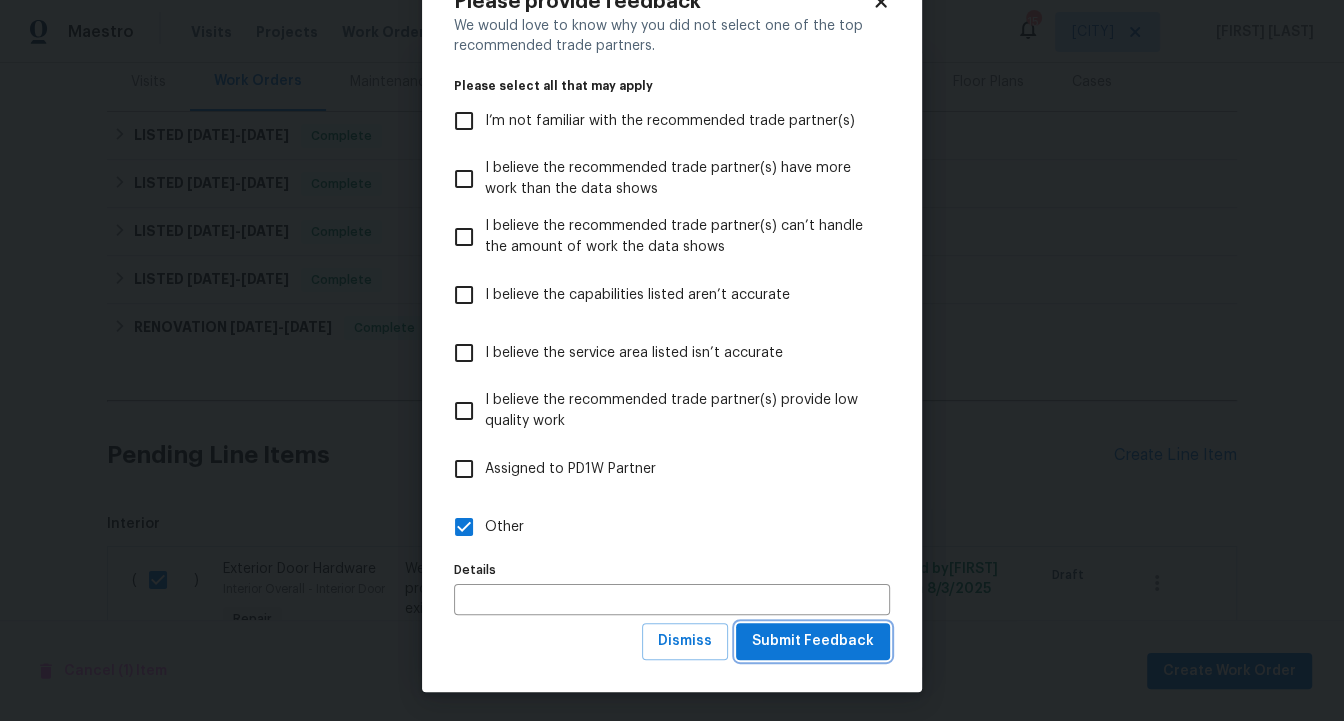 click on "Submit Feedback" at bounding box center (813, 641) 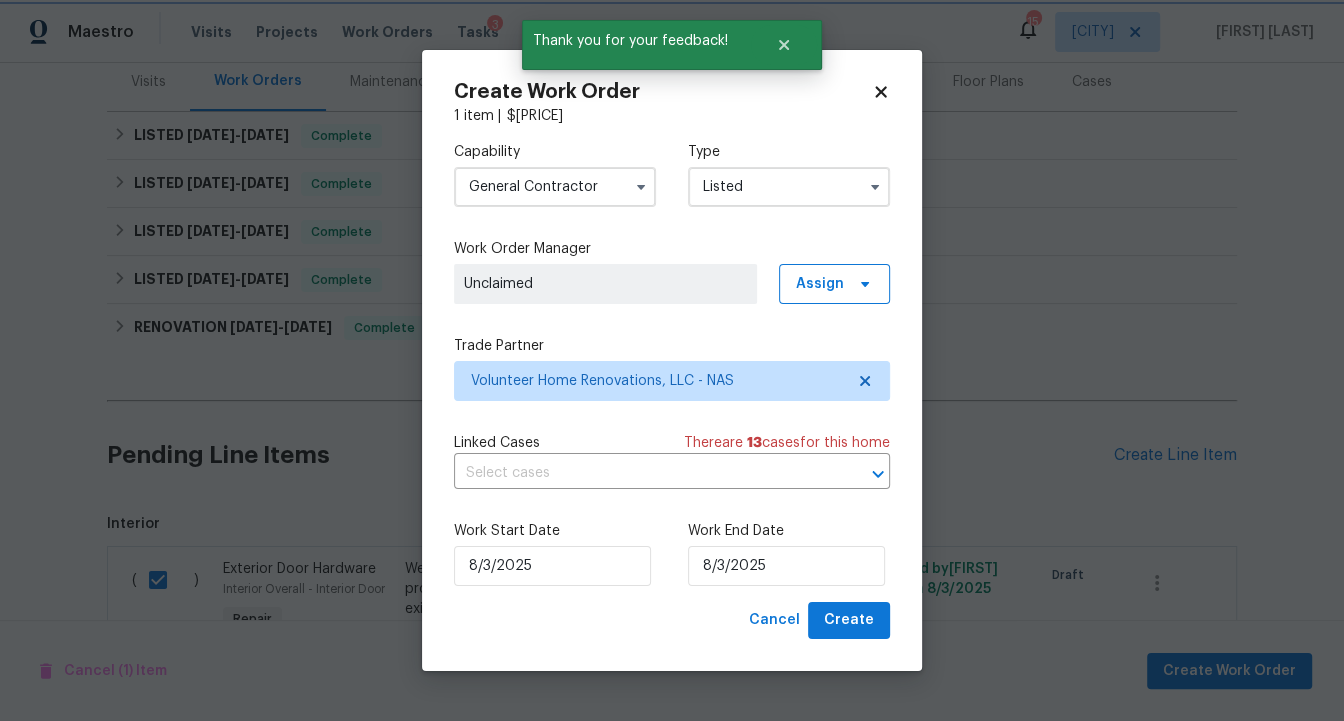 scroll, scrollTop: 0, scrollLeft: 0, axis: both 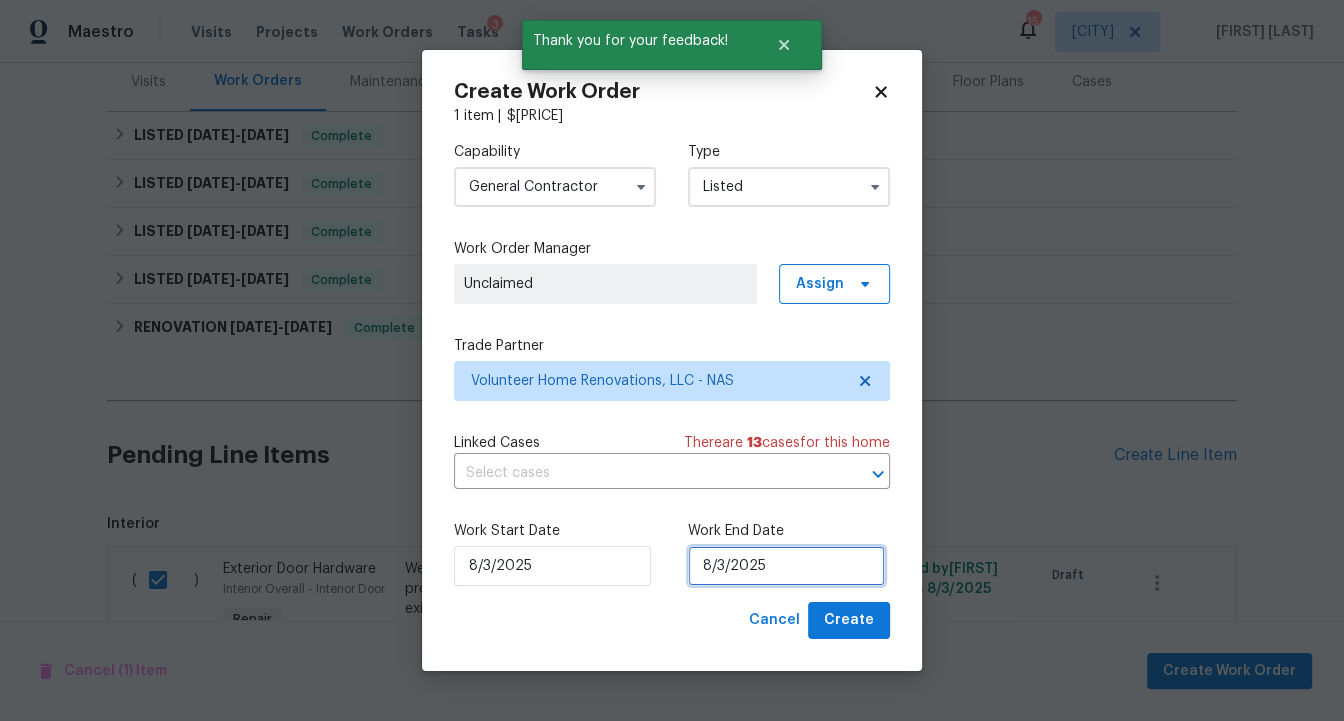 click on "8/3/2025" at bounding box center [786, 566] 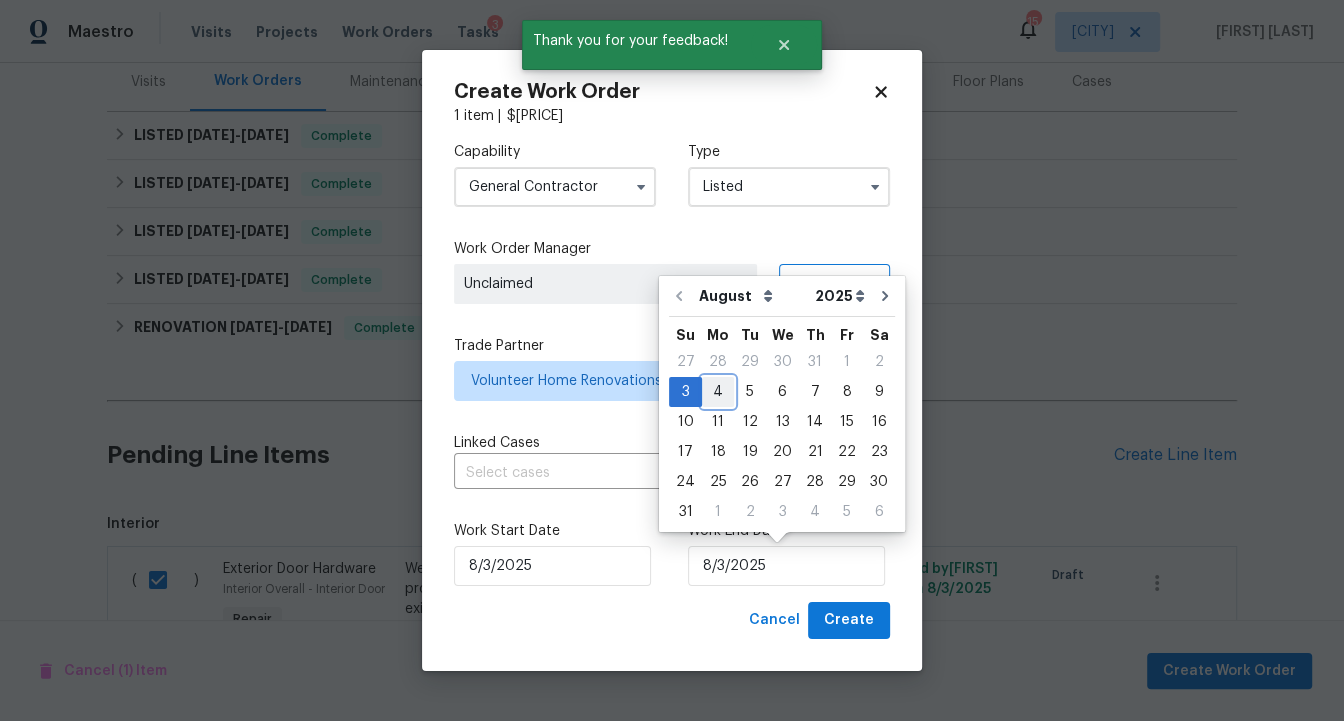 click on "4" at bounding box center [718, 392] 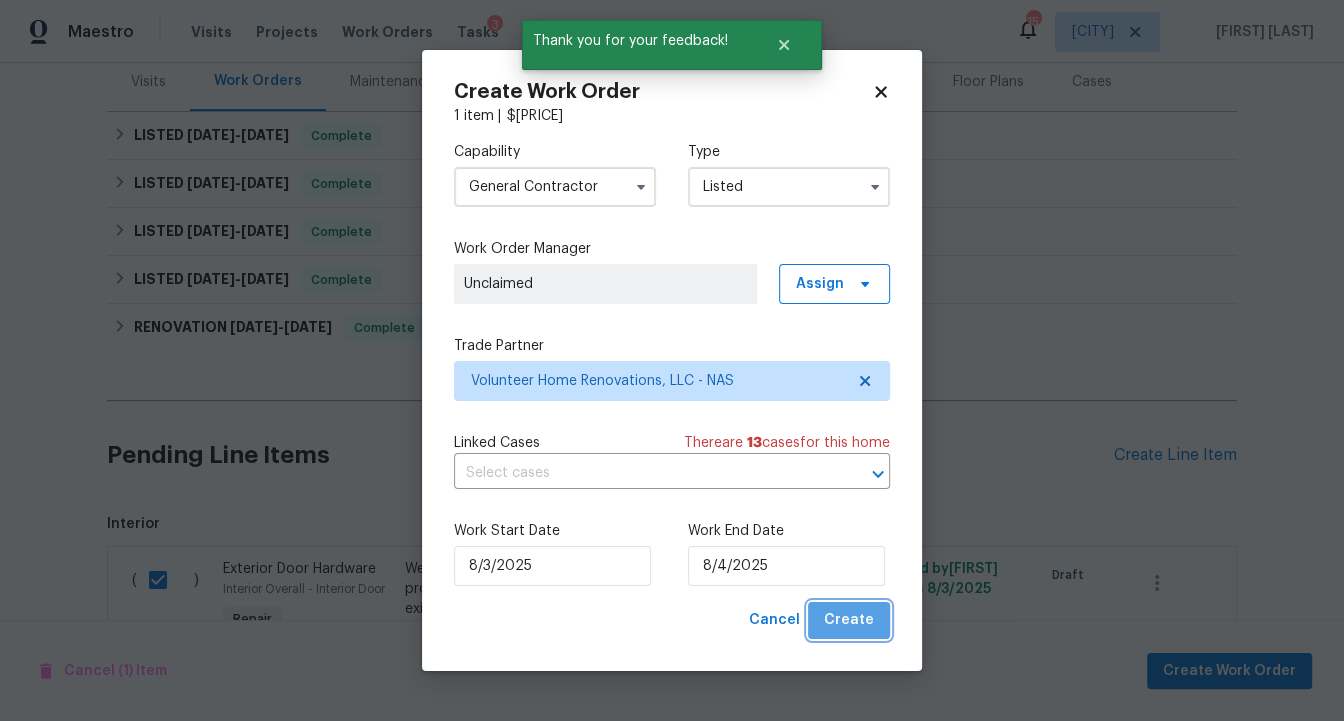 click on "Create" at bounding box center (849, 620) 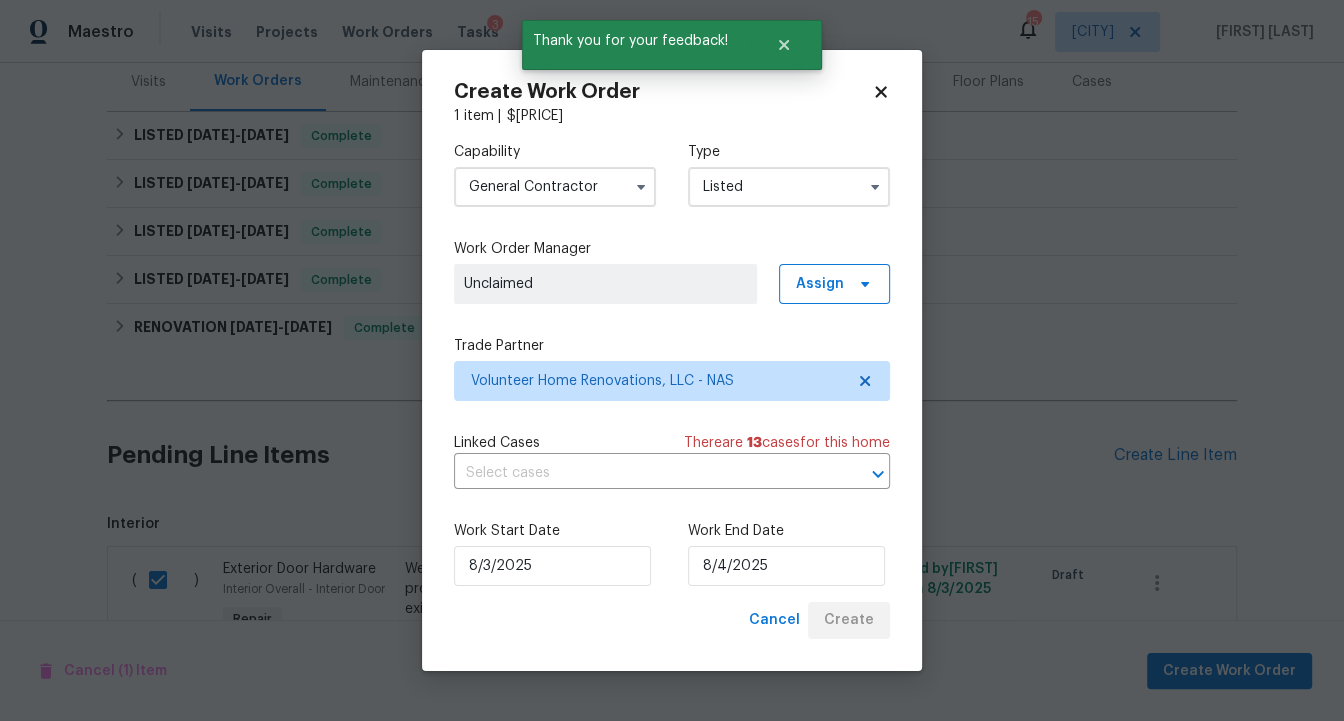 checkbox on "false" 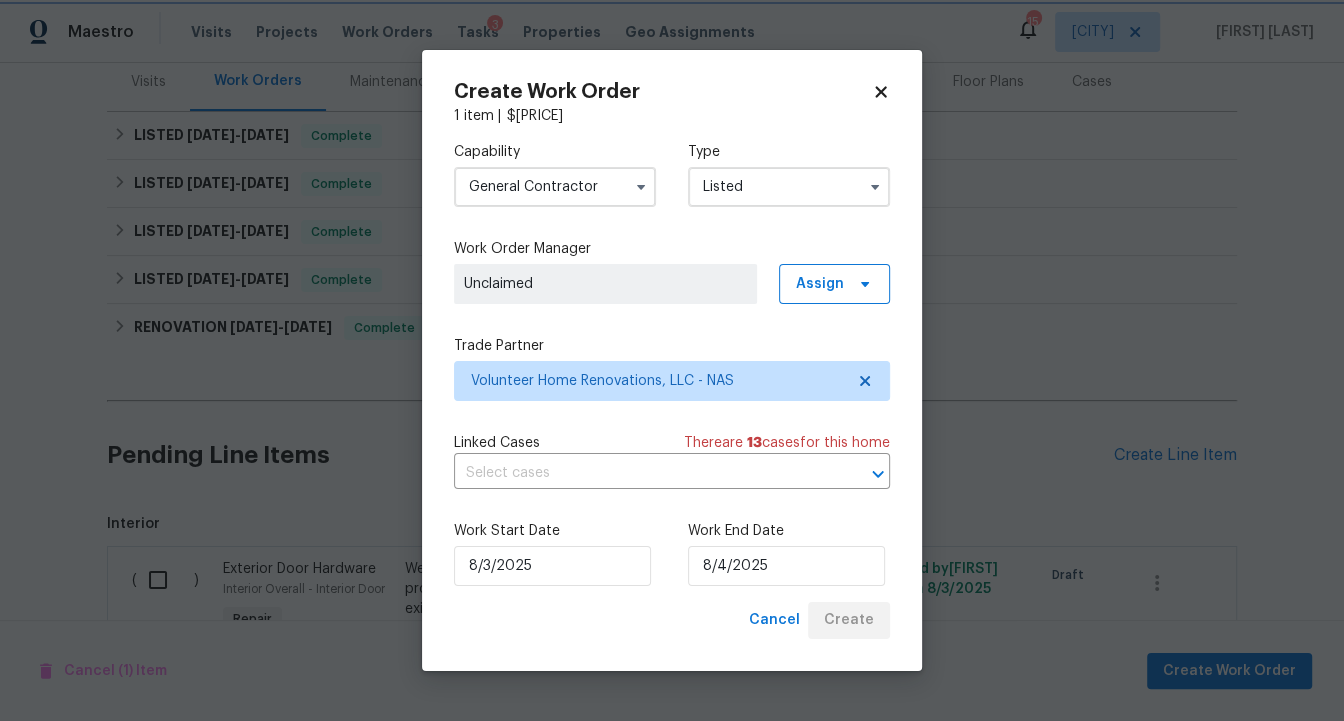 scroll, scrollTop: 234, scrollLeft: 0, axis: vertical 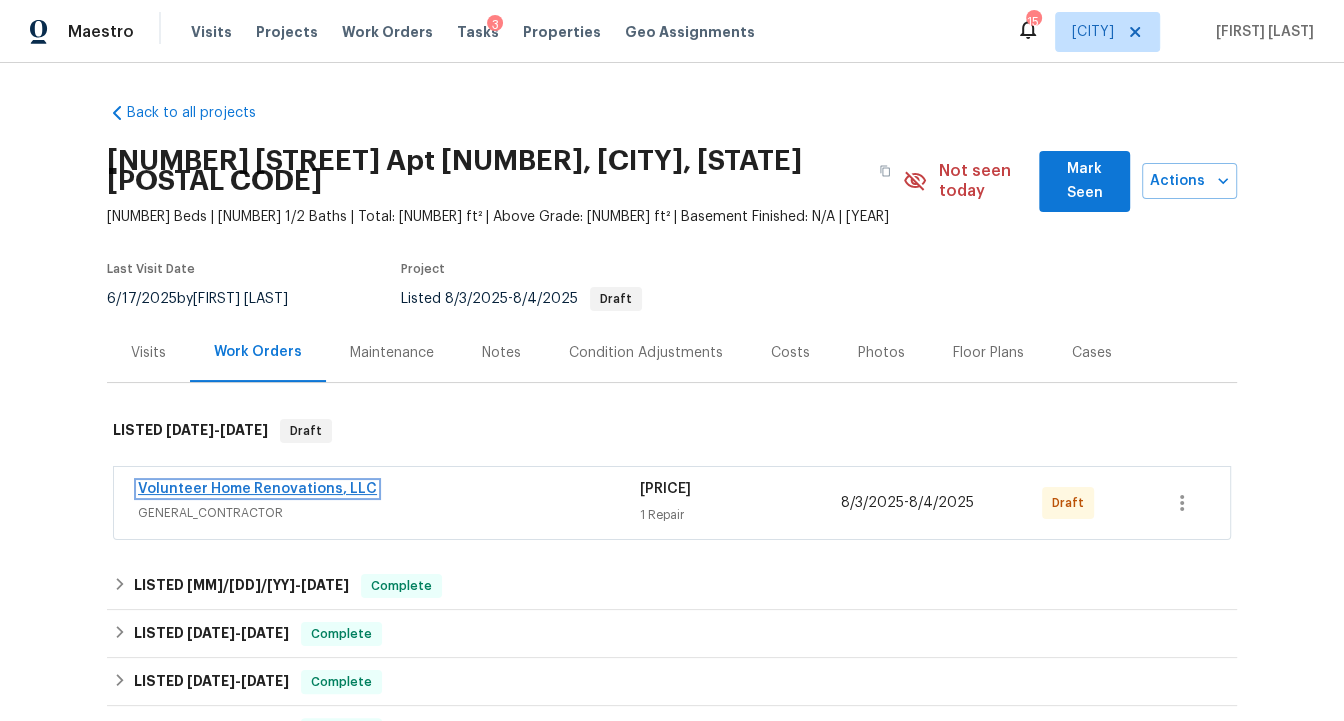 click on "Volunteer Home Renovations, LLC" at bounding box center (257, 489) 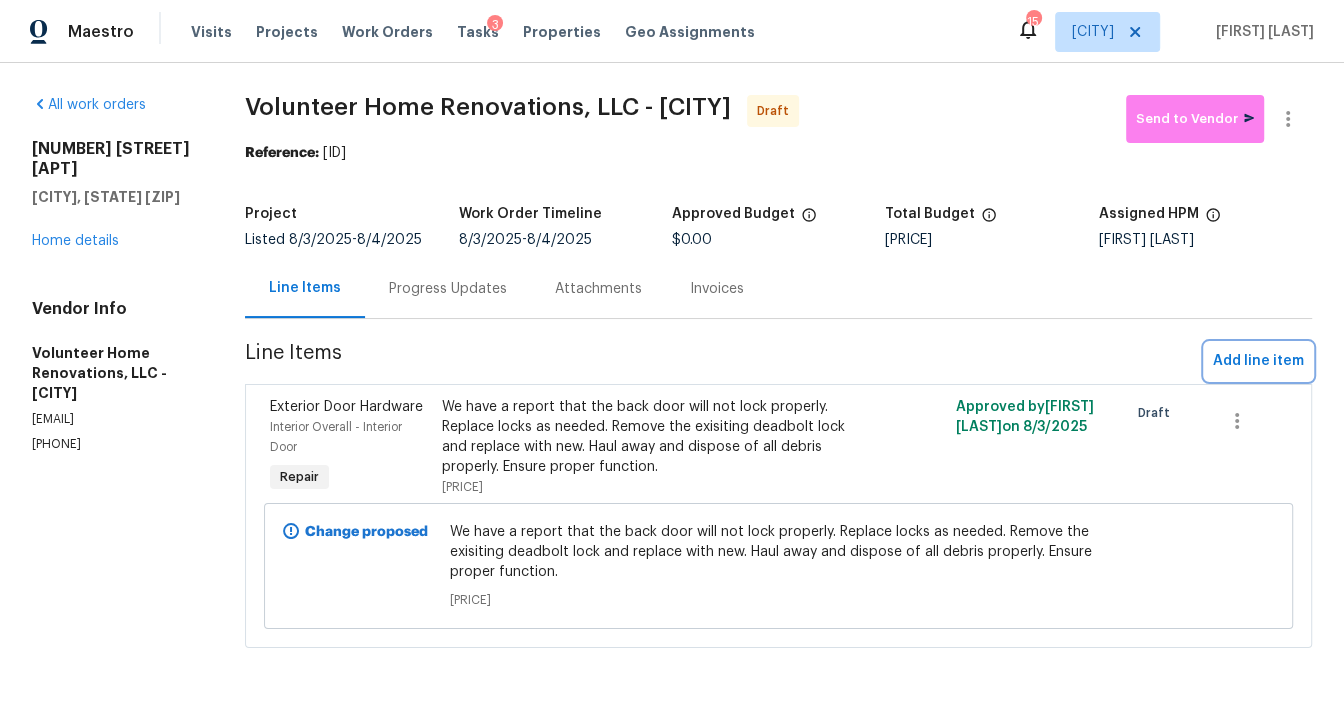 click on "Add line item" at bounding box center (1258, 361) 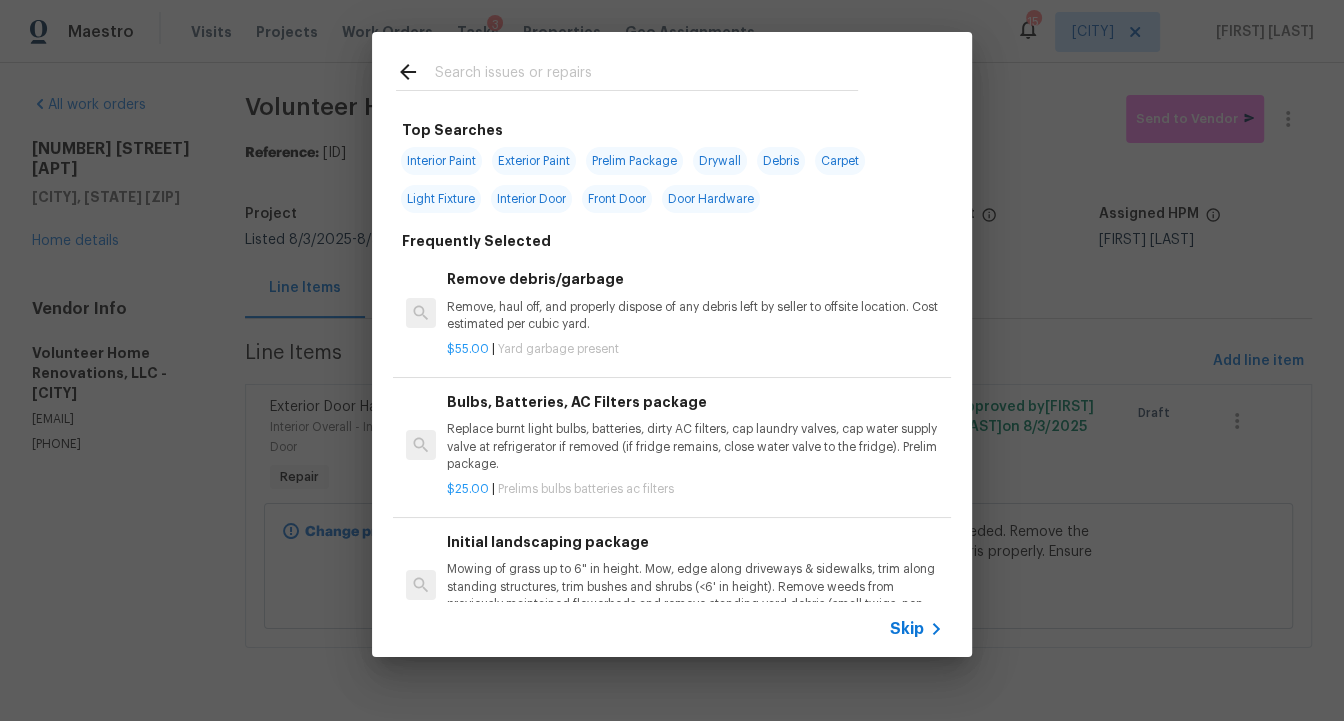 click on "Skip" at bounding box center [919, 629] 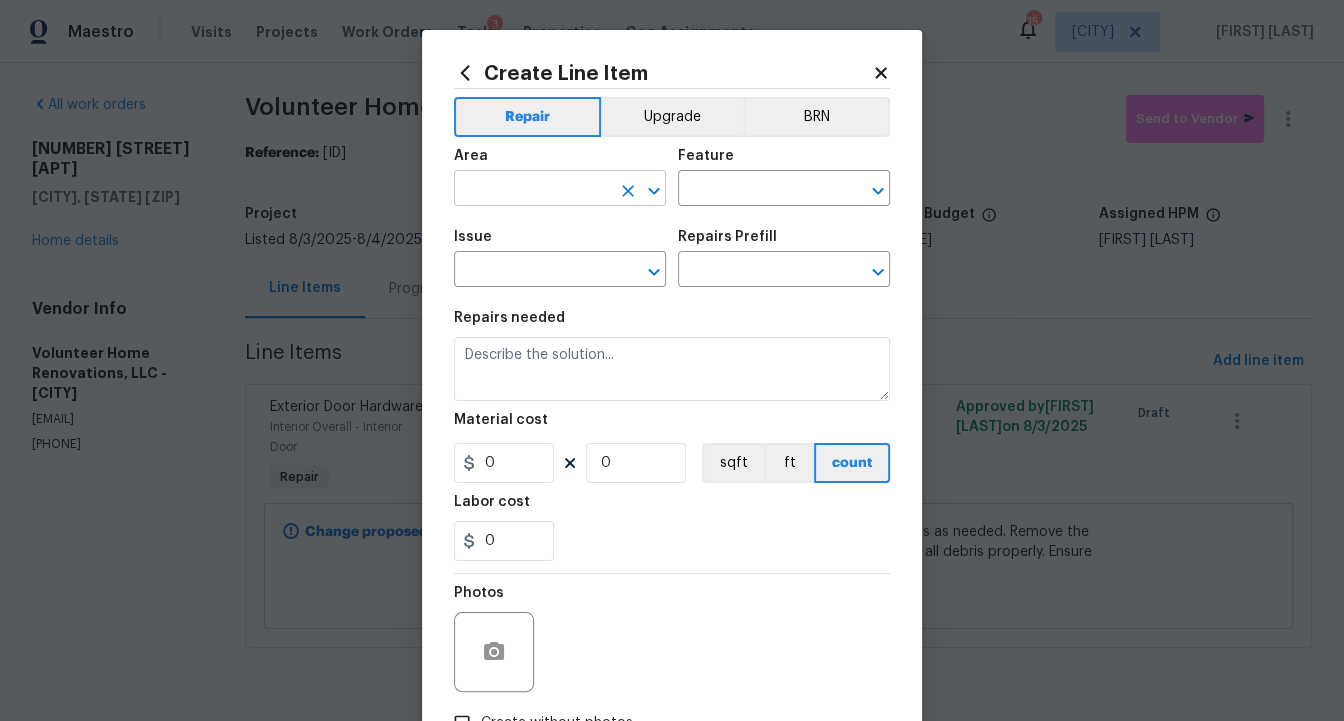 click at bounding box center (532, 190) 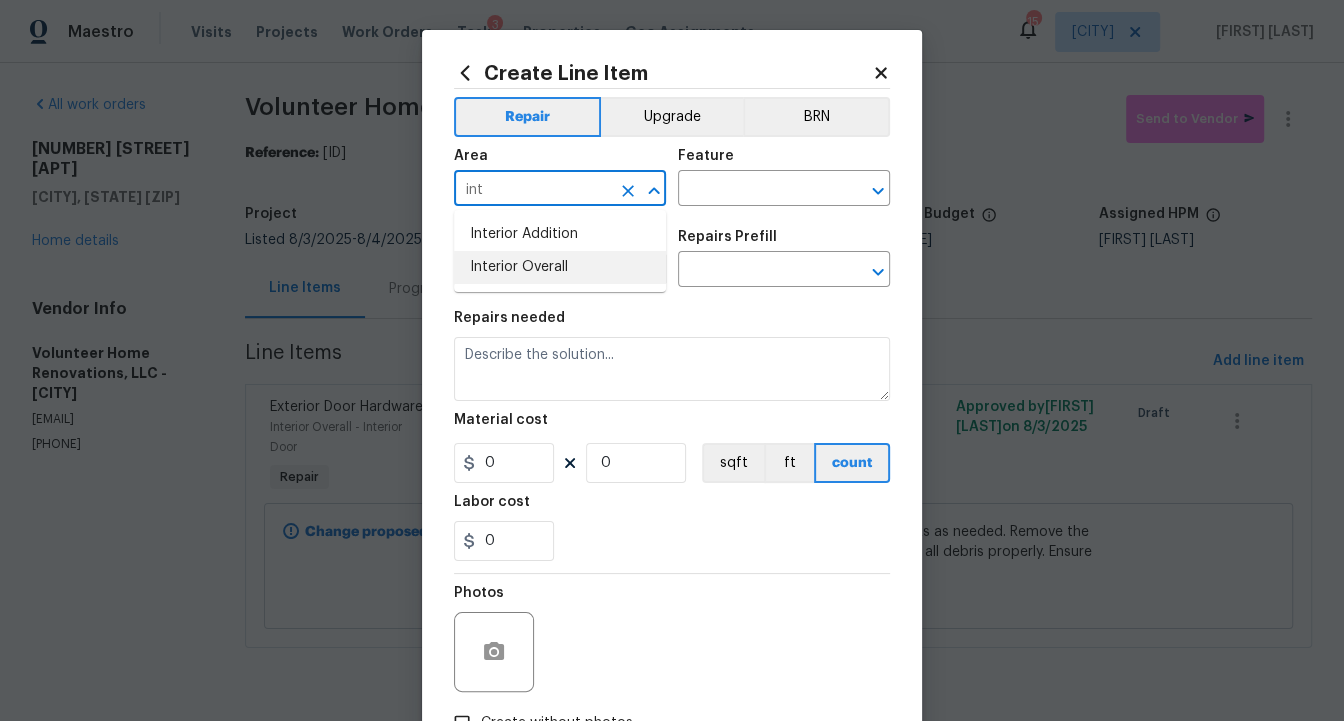 click on "Interior Overall" at bounding box center (560, 267) 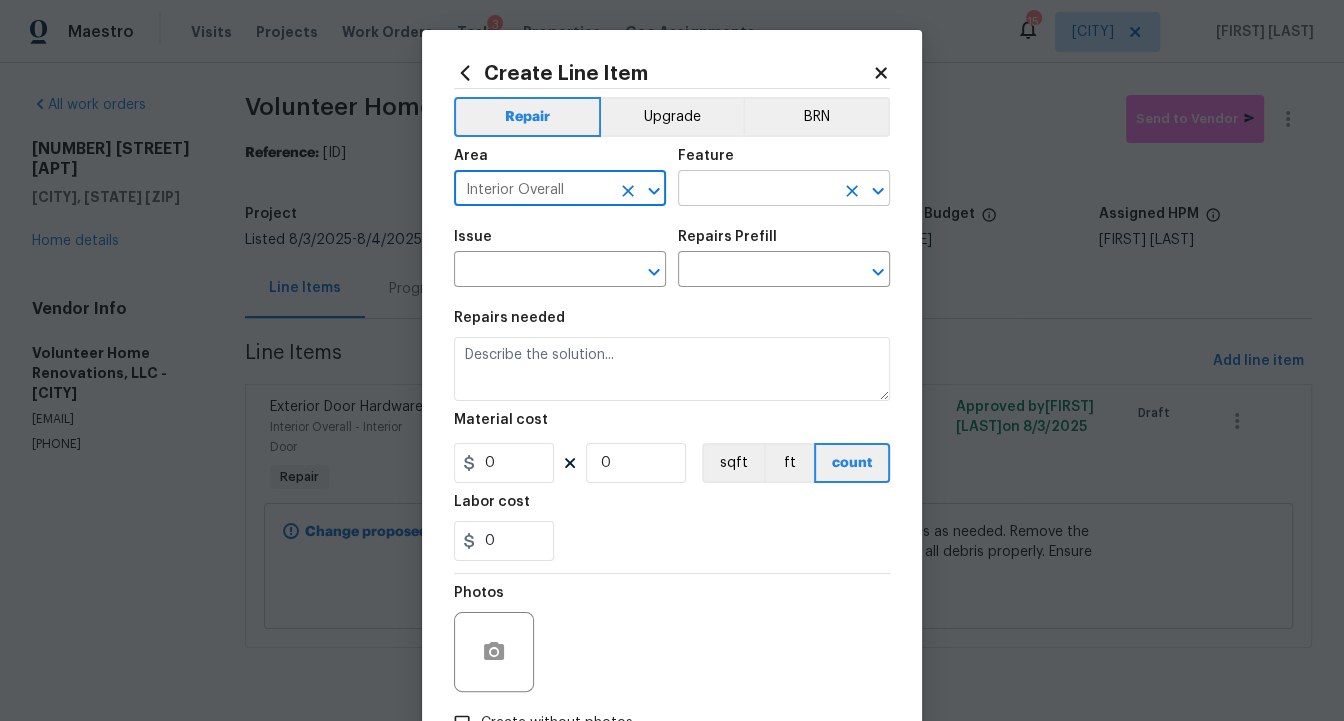type on "Interior Overall" 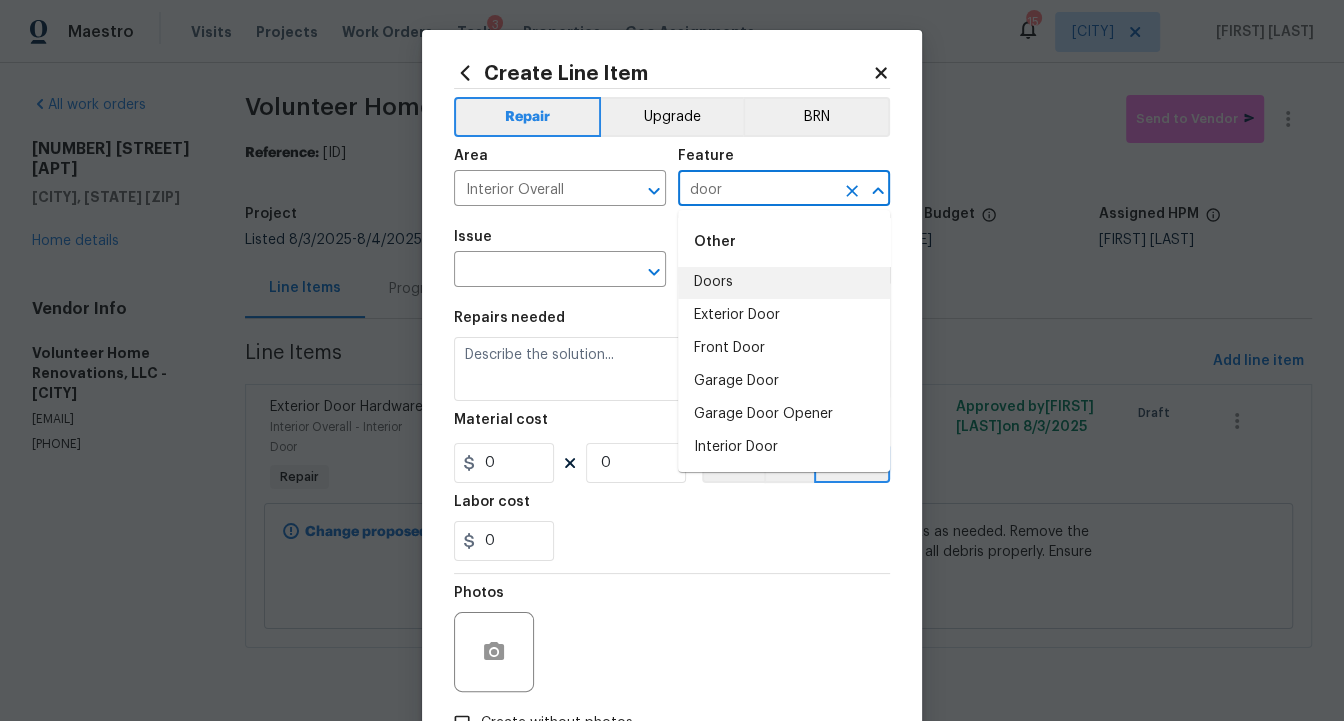 click on "Doors" at bounding box center [784, 282] 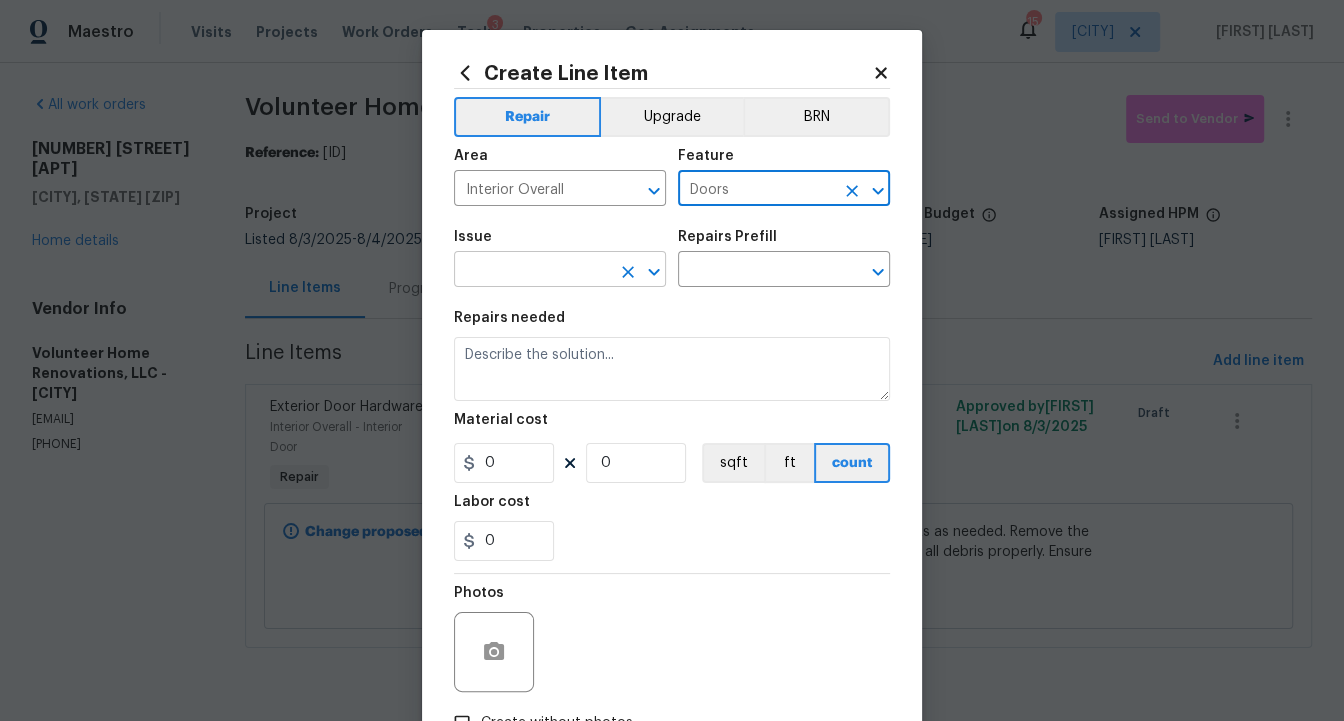type on "Doors" 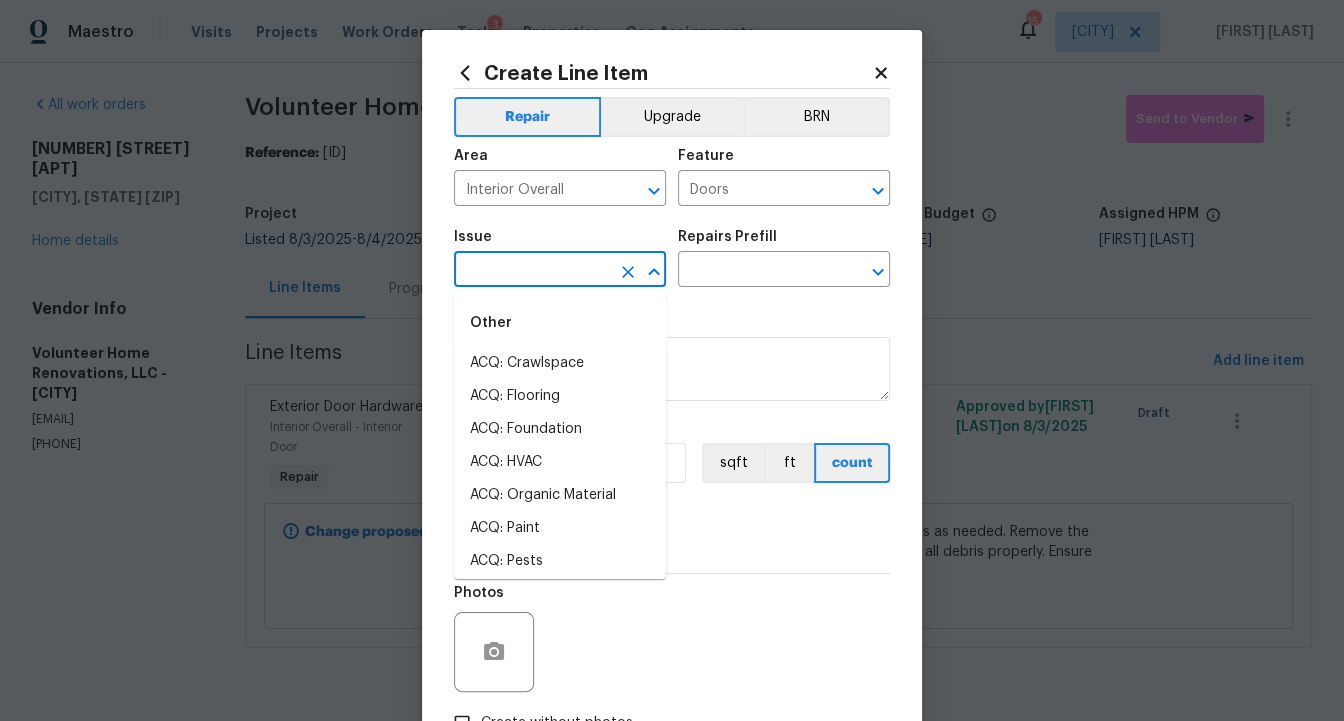 click at bounding box center (532, 271) 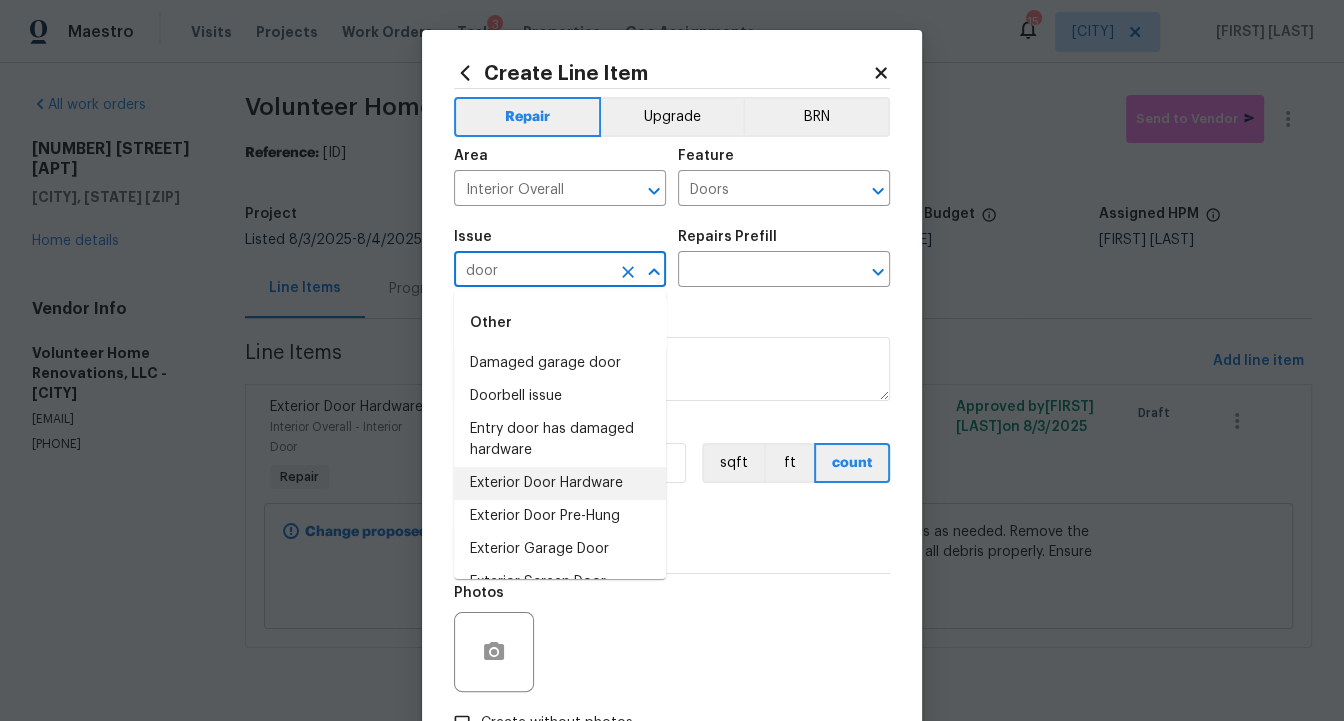 click on "Exterior Door Hardware" at bounding box center [560, 483] 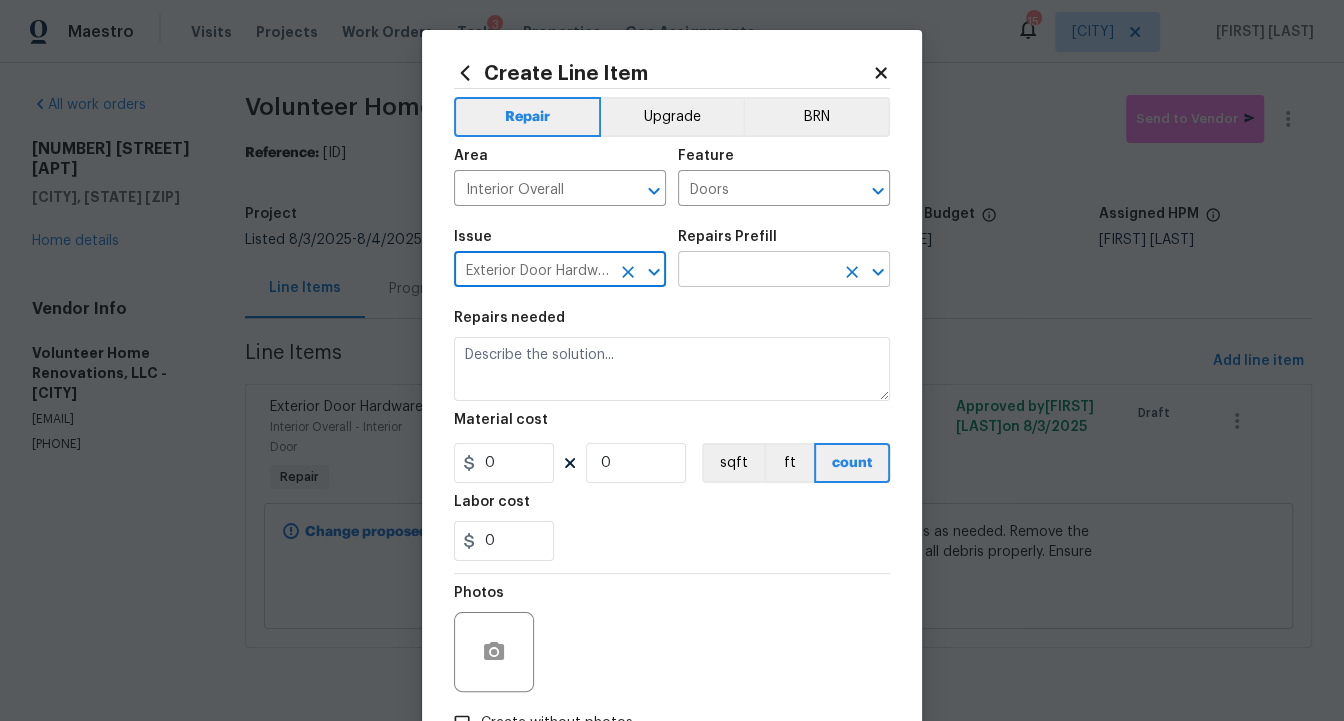 type on "Exterior Door Hardware" 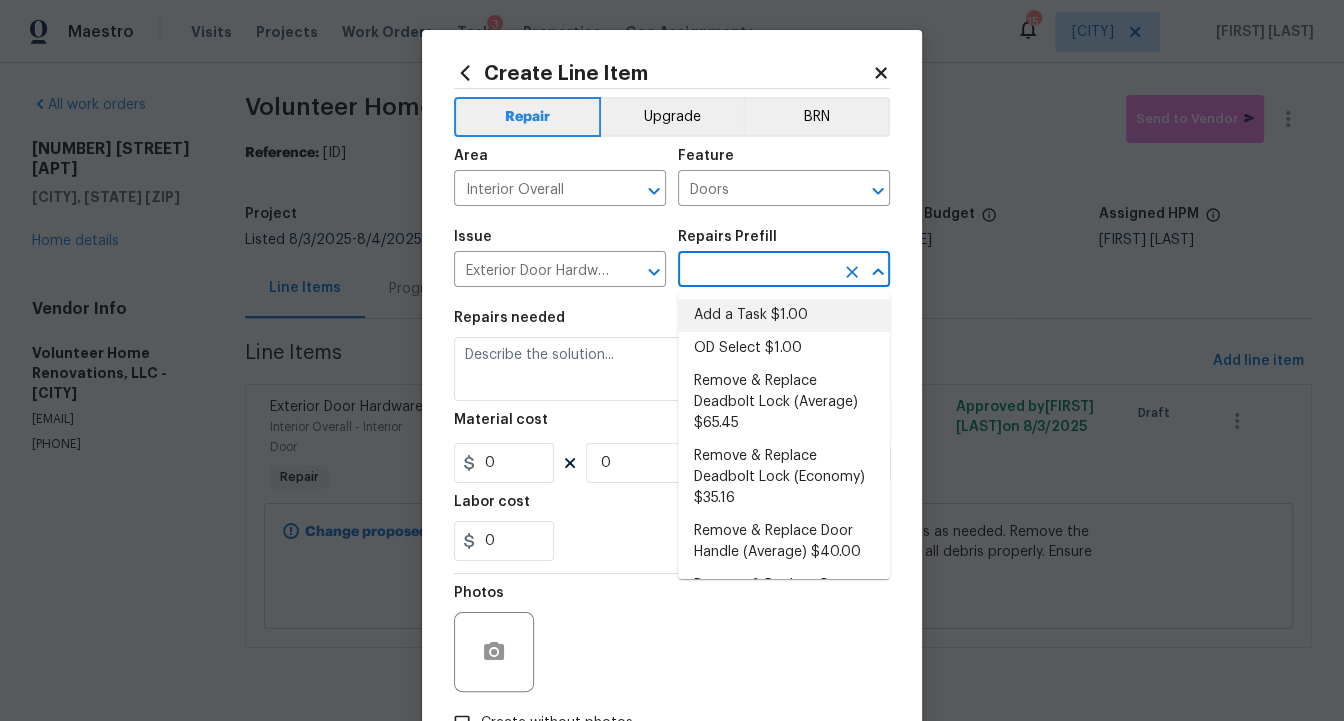 click on "Add a Task $1.00" at bounding box center [784, 315] 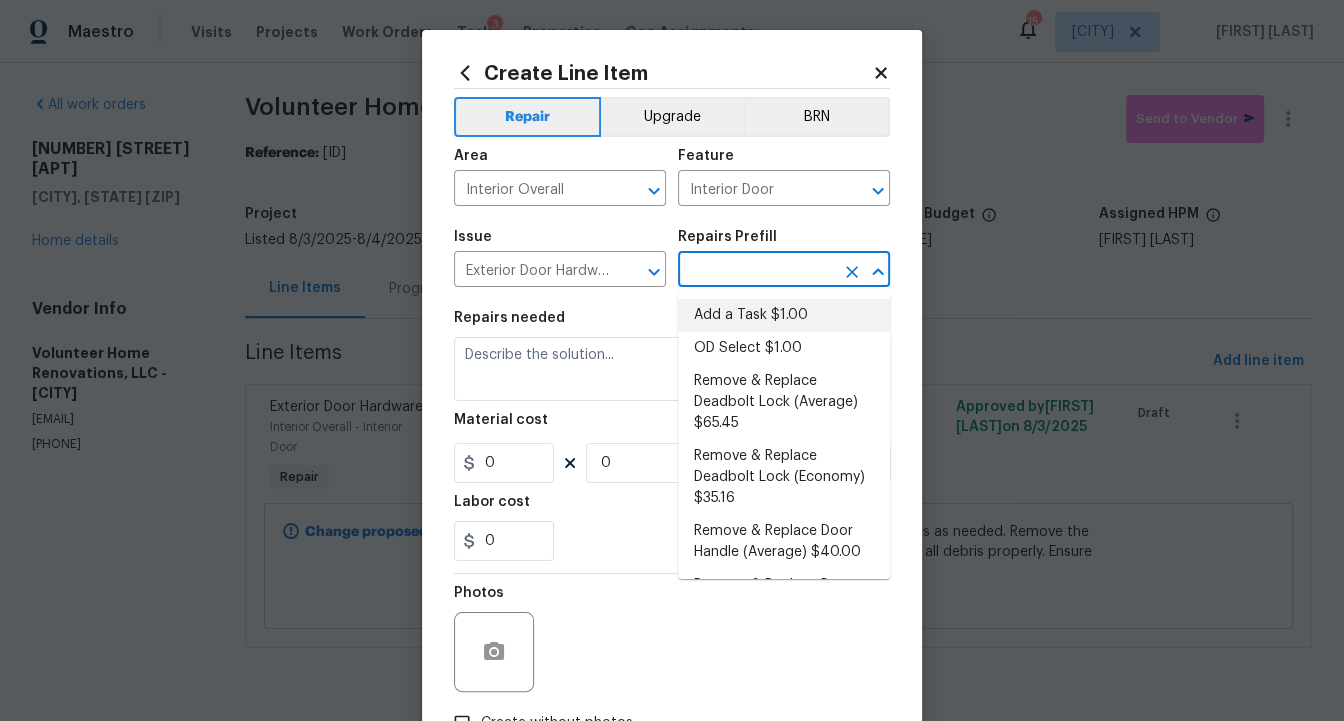 type on "Add a Task $1.00" 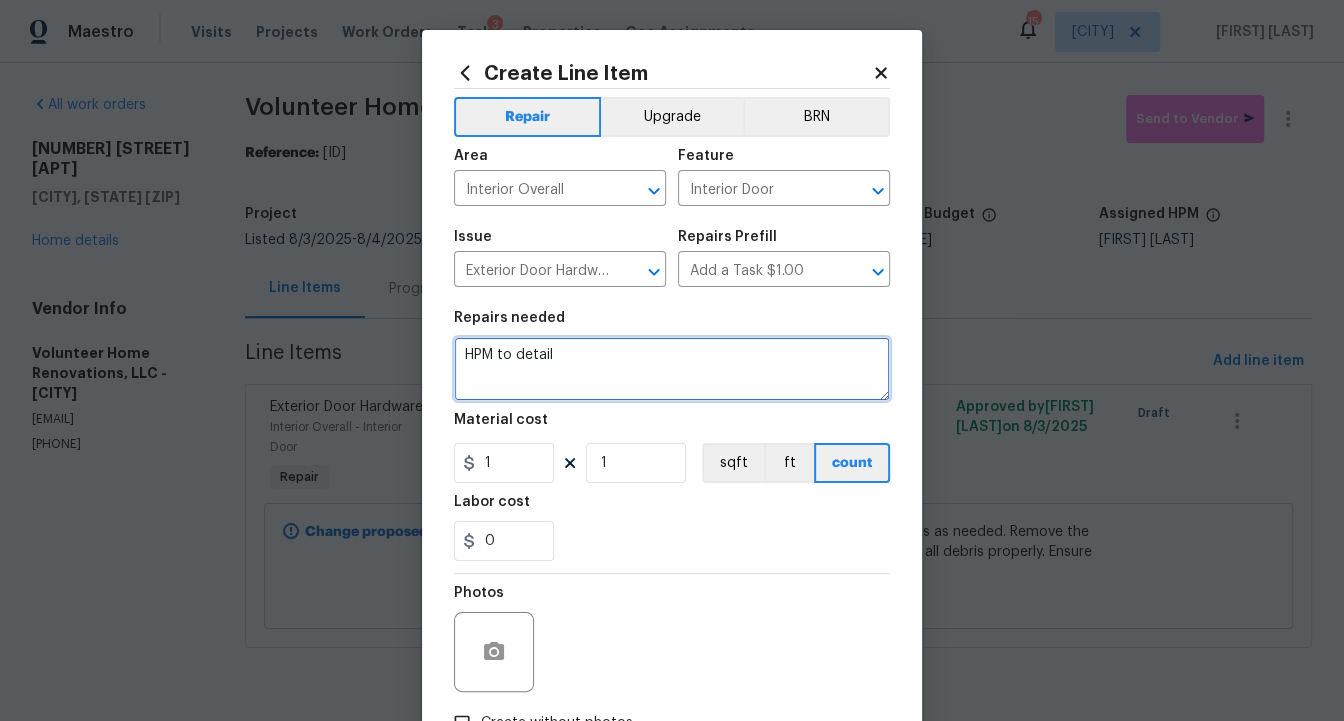 drag, startPoint x: 575, startPoint y: 358, endPoint x: 369, endPoint y: 349, distance: 206.1965 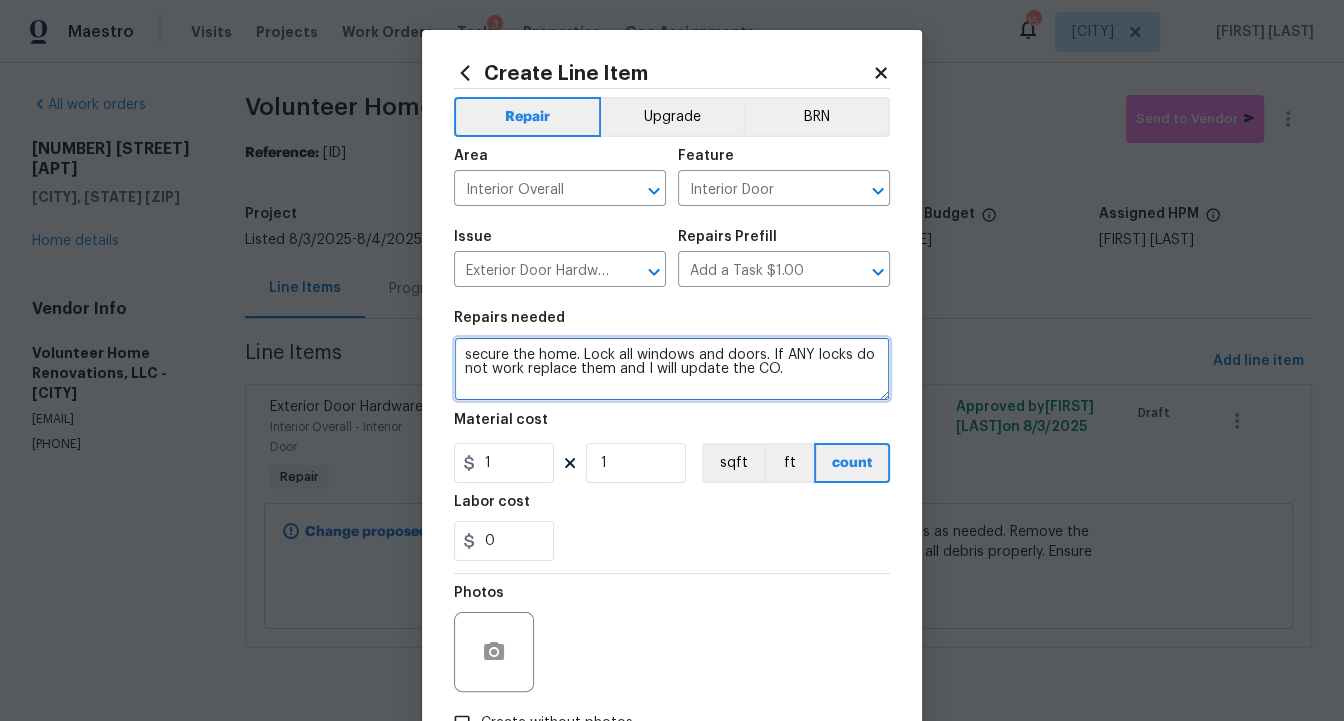type on "secure the home. Lock all windows and doors. If ANY locks do not work replace them and I will update the CO." 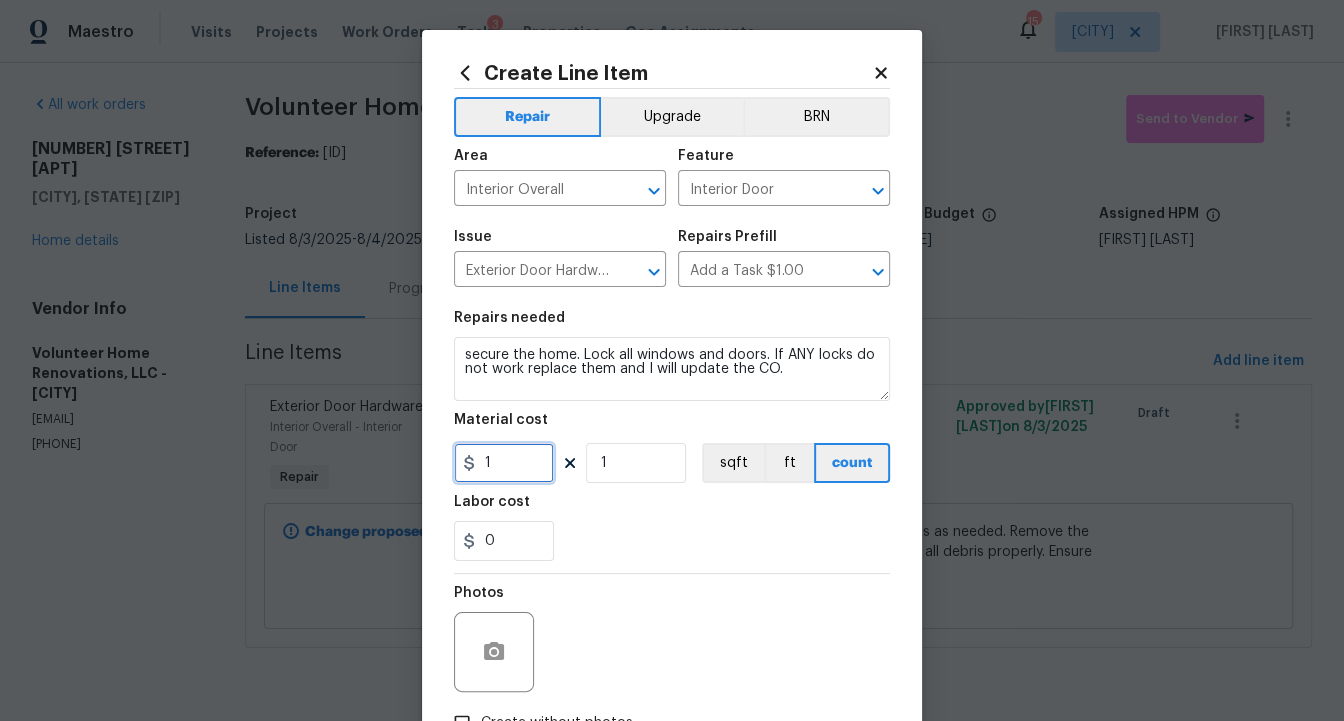 click on "1" at bounding box center [504, 463] 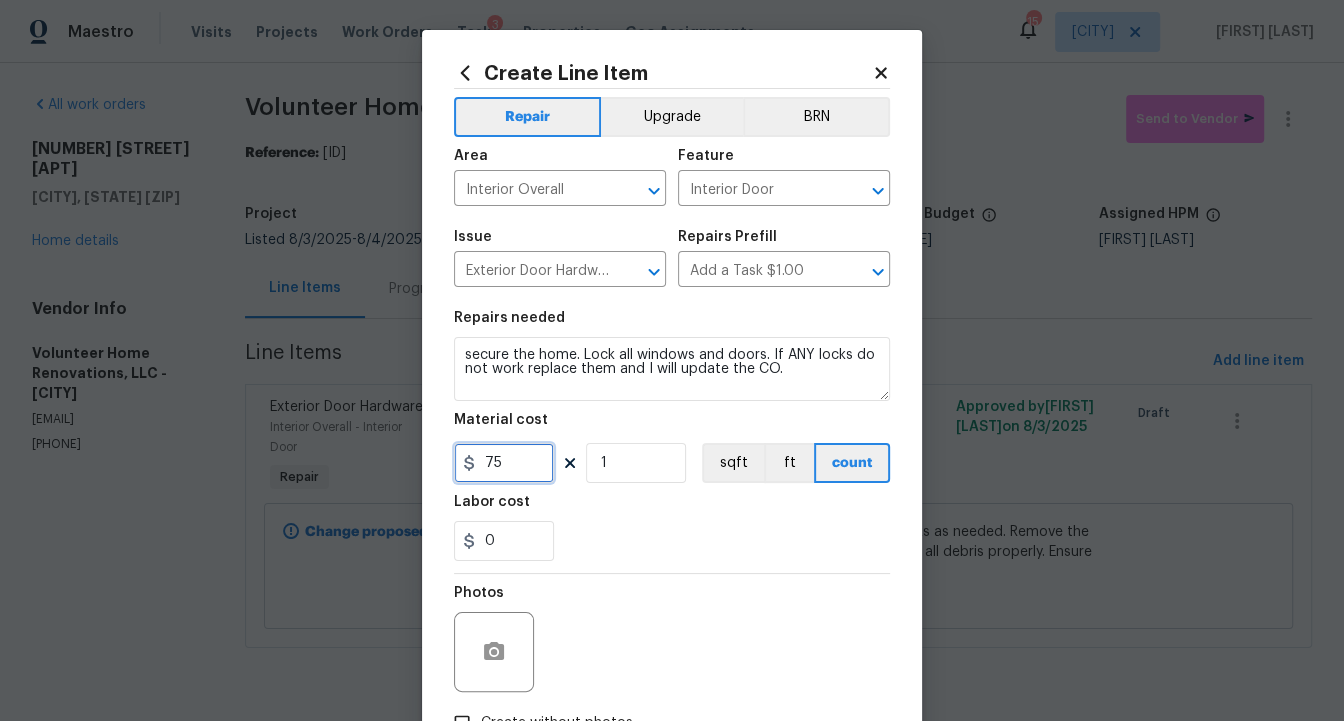 scroll, scrollTop: 137, scrollLeft: 0, axis: vertical 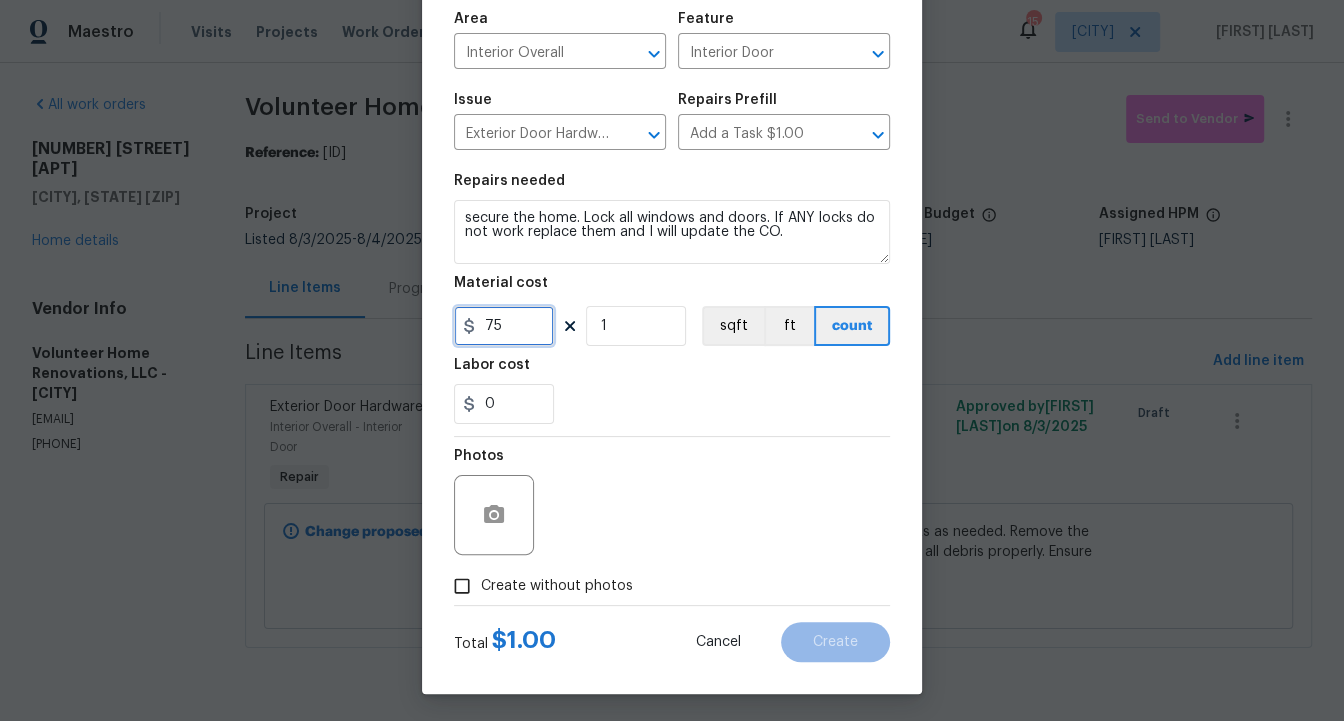 type on "75" 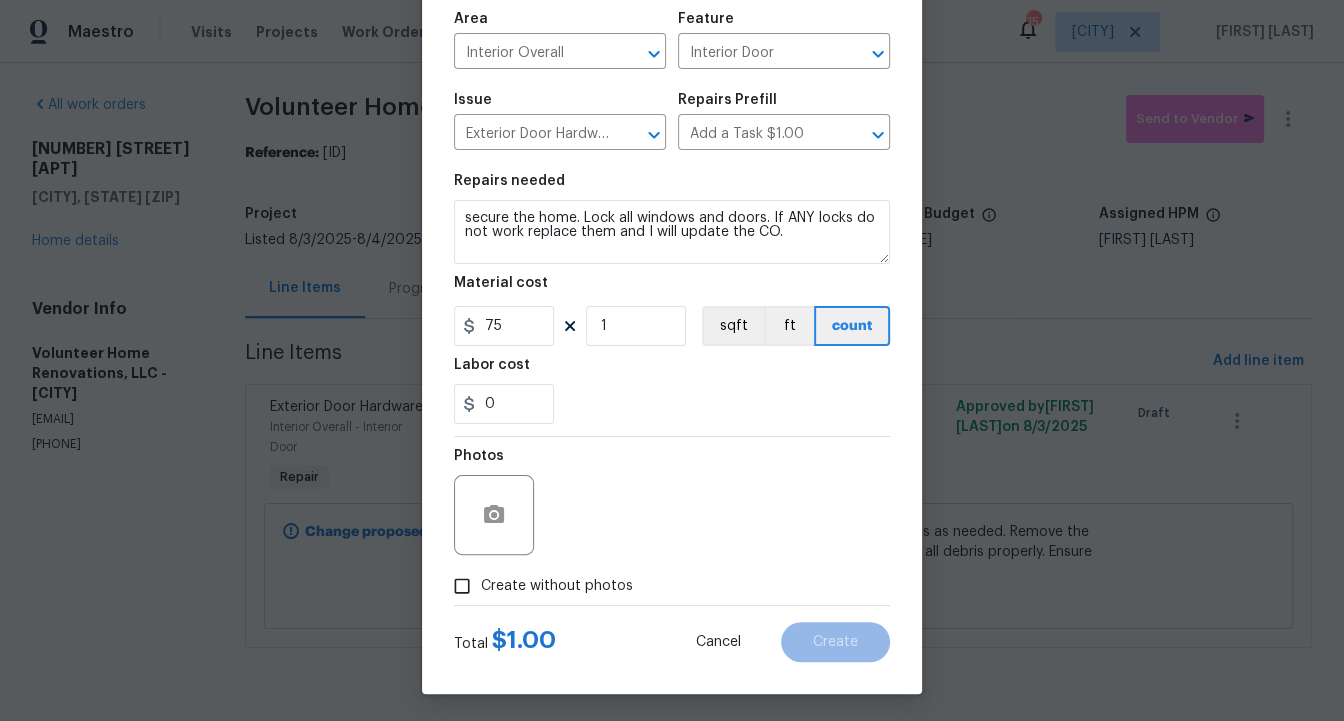 click on "Create without photos" at bounding box center (557, 586) 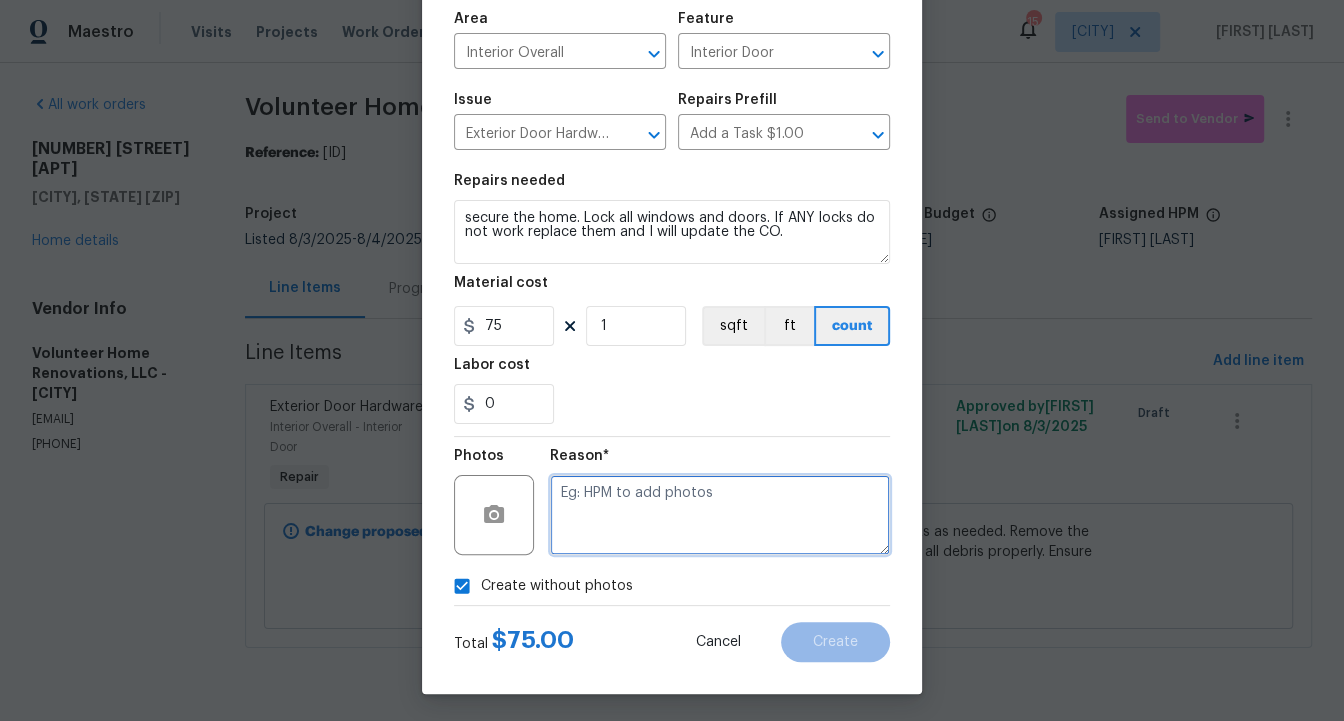 click at bounding box center [720, 515] 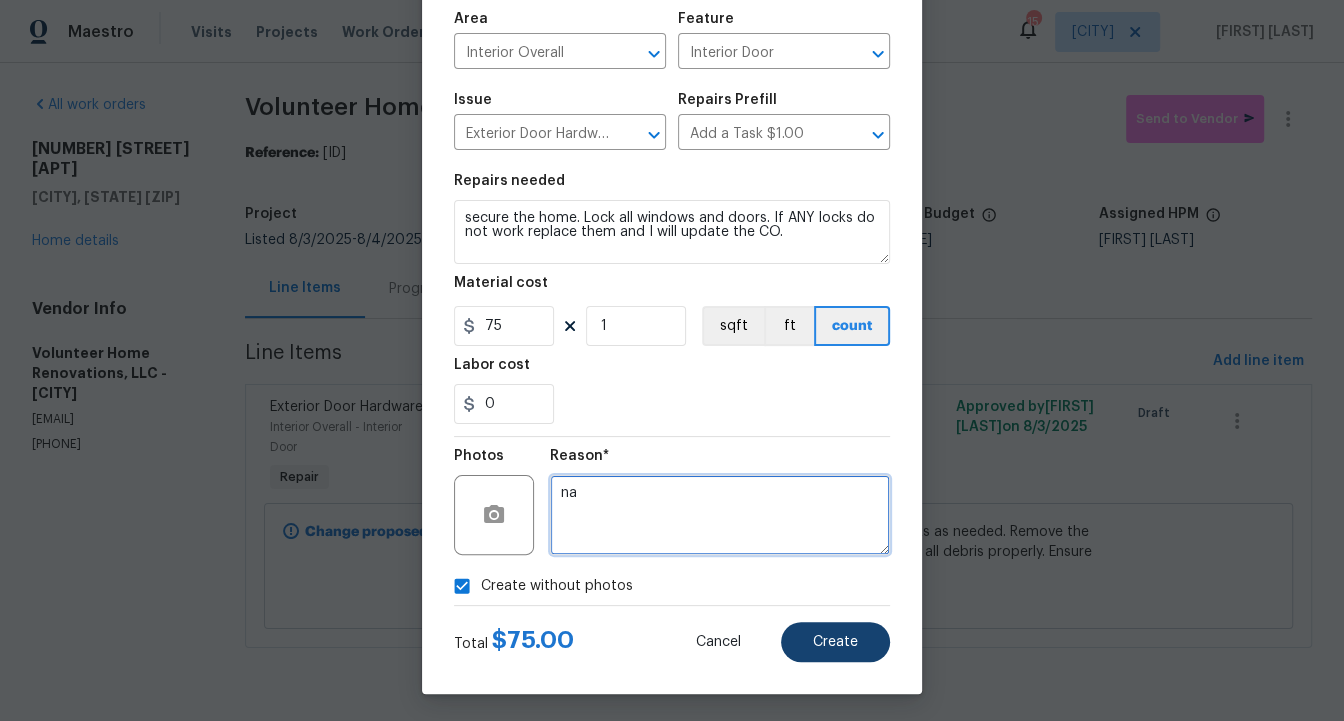 type on "na" 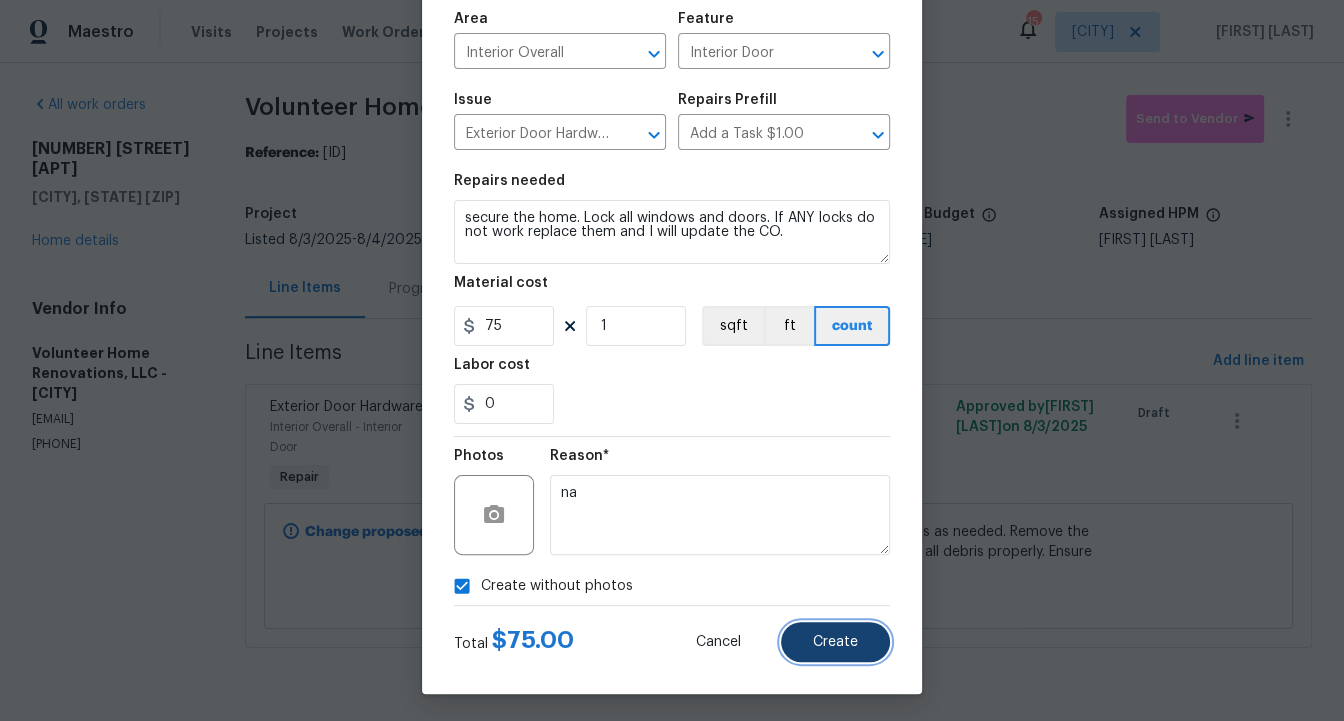 click on "Create" at bounding box center (835, 642) 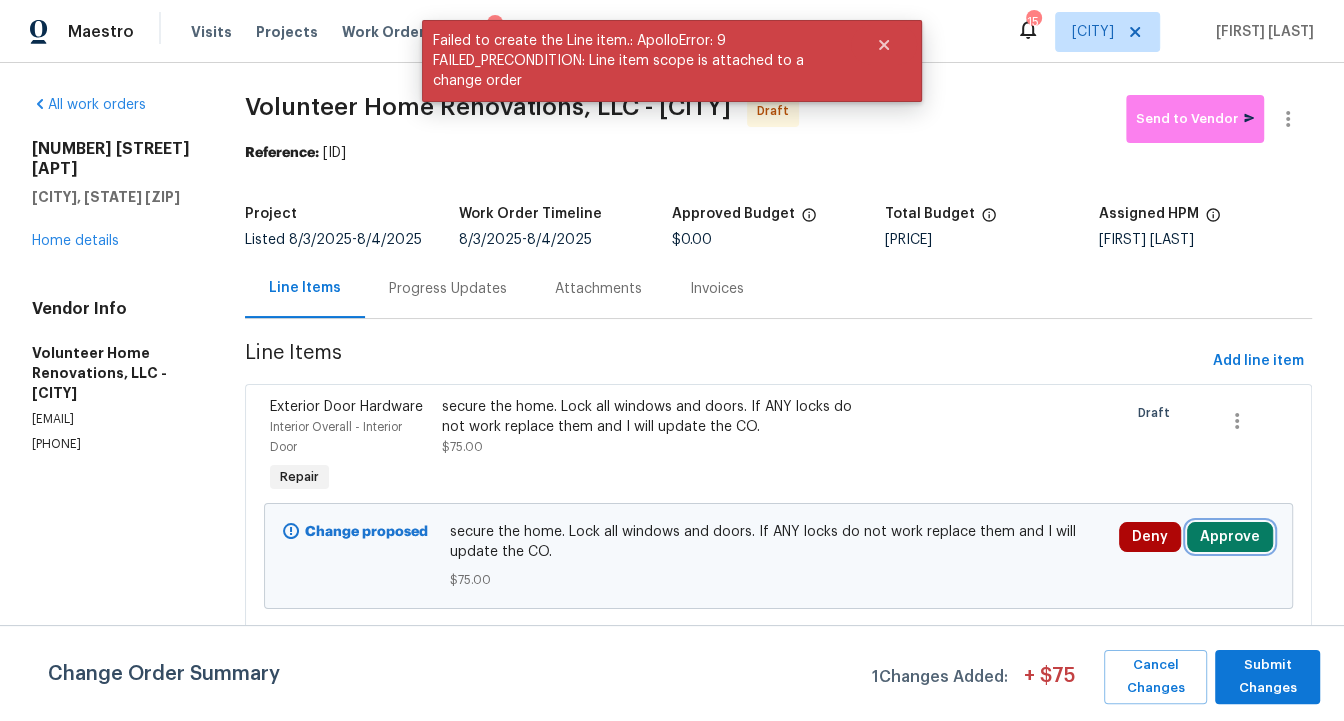 click on "Approve" at bounding box center (1230, 537) 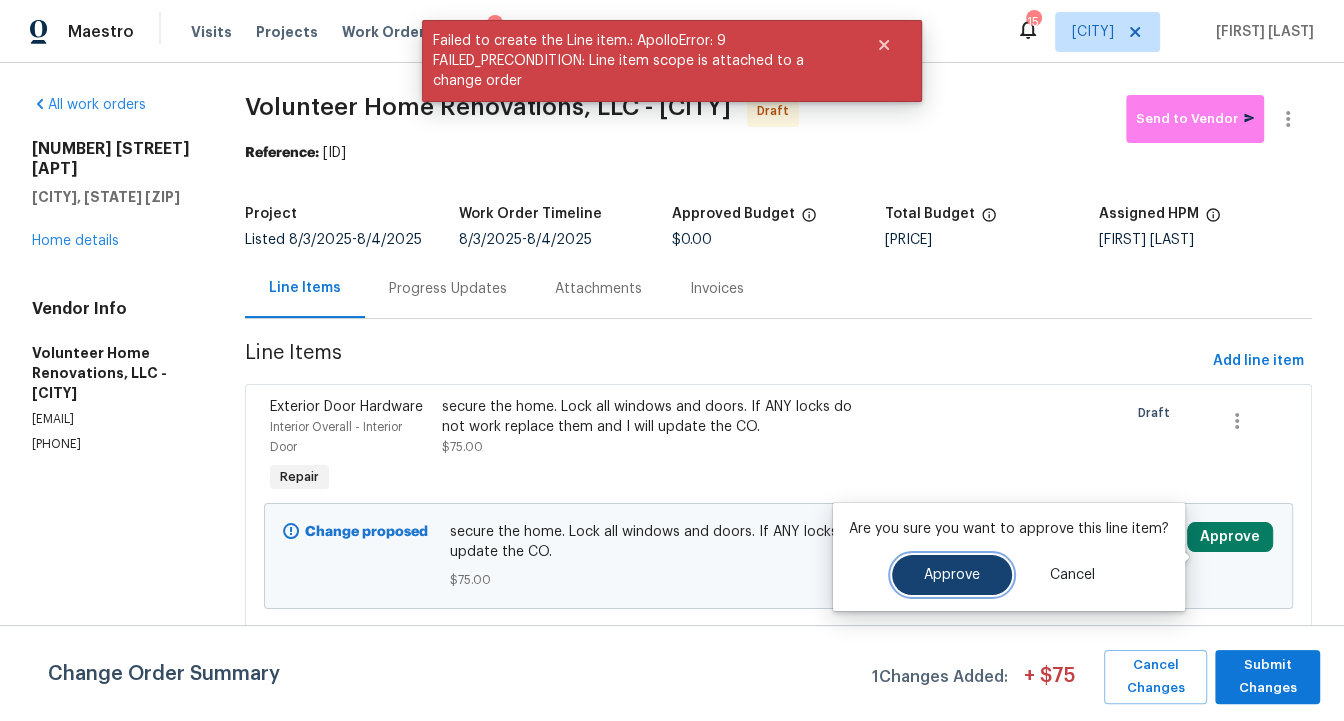 click on "Approve" at bounding box center (952, 575) 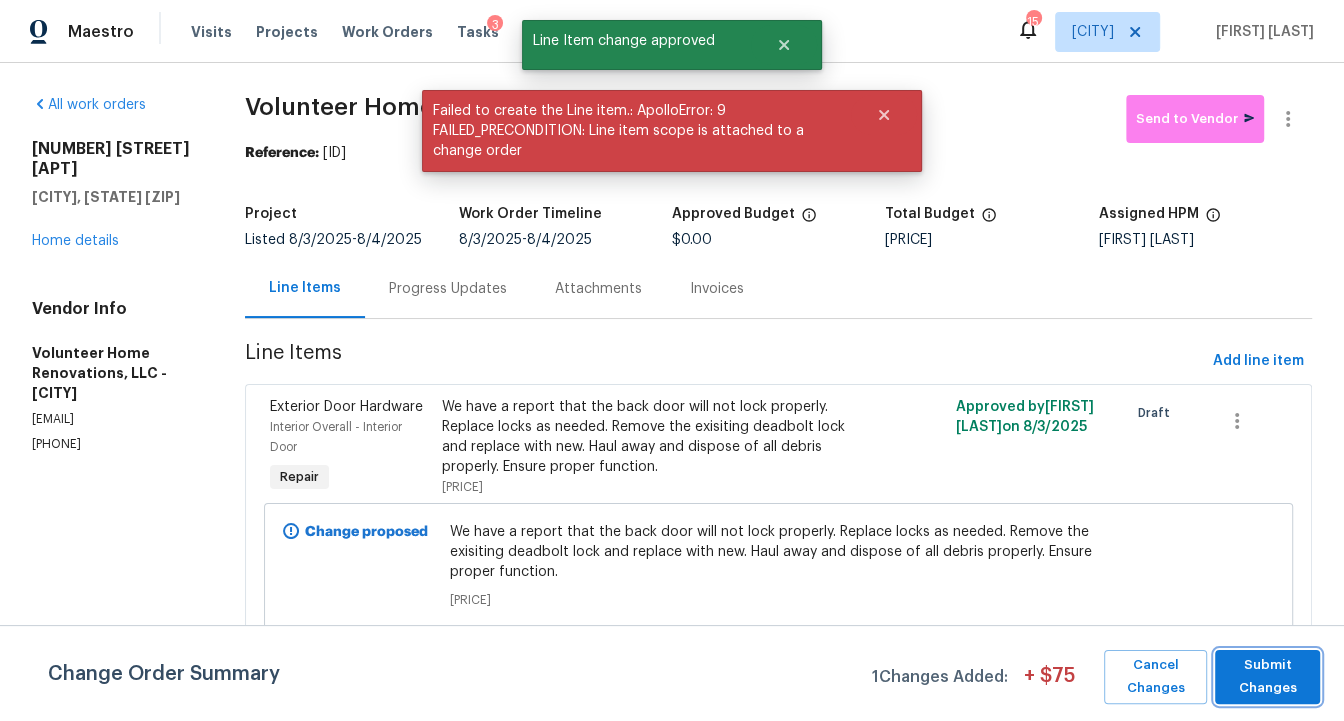 click on "Submit Changes" at bounding box center [1267, 677] 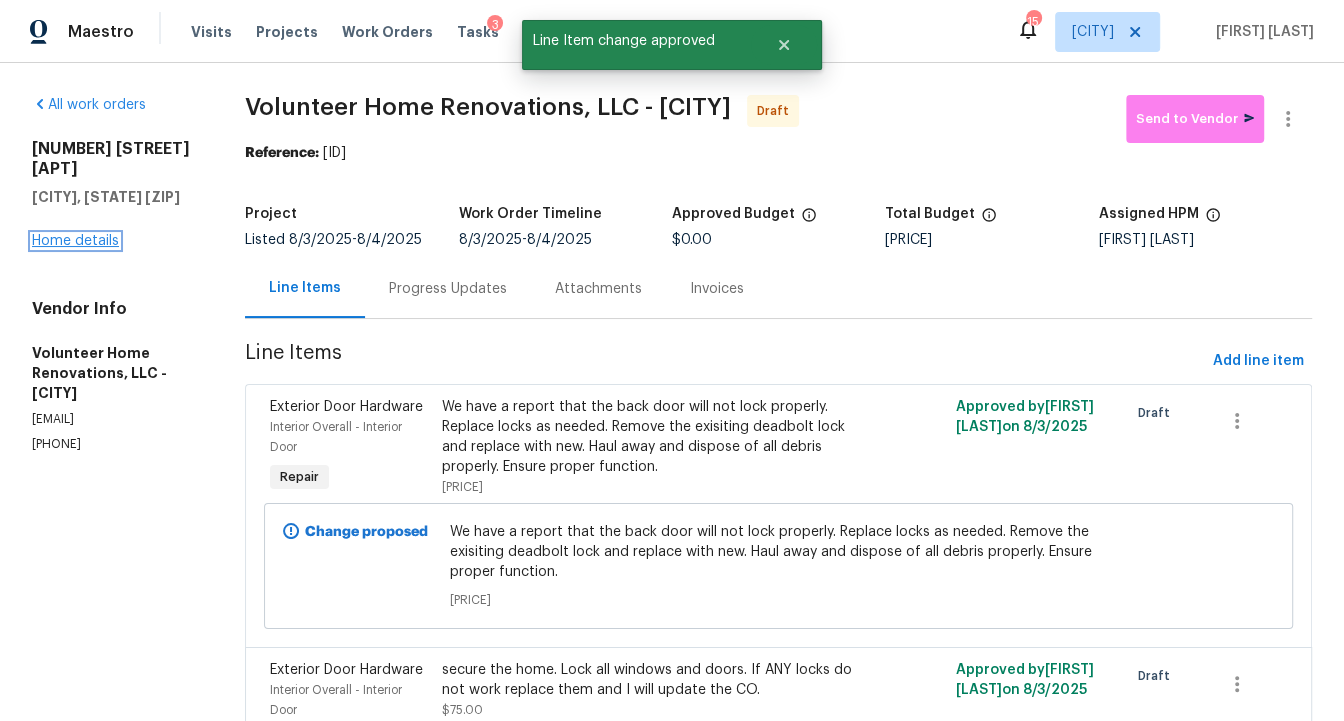 click on "Home details" at bounding box center [75, 241] 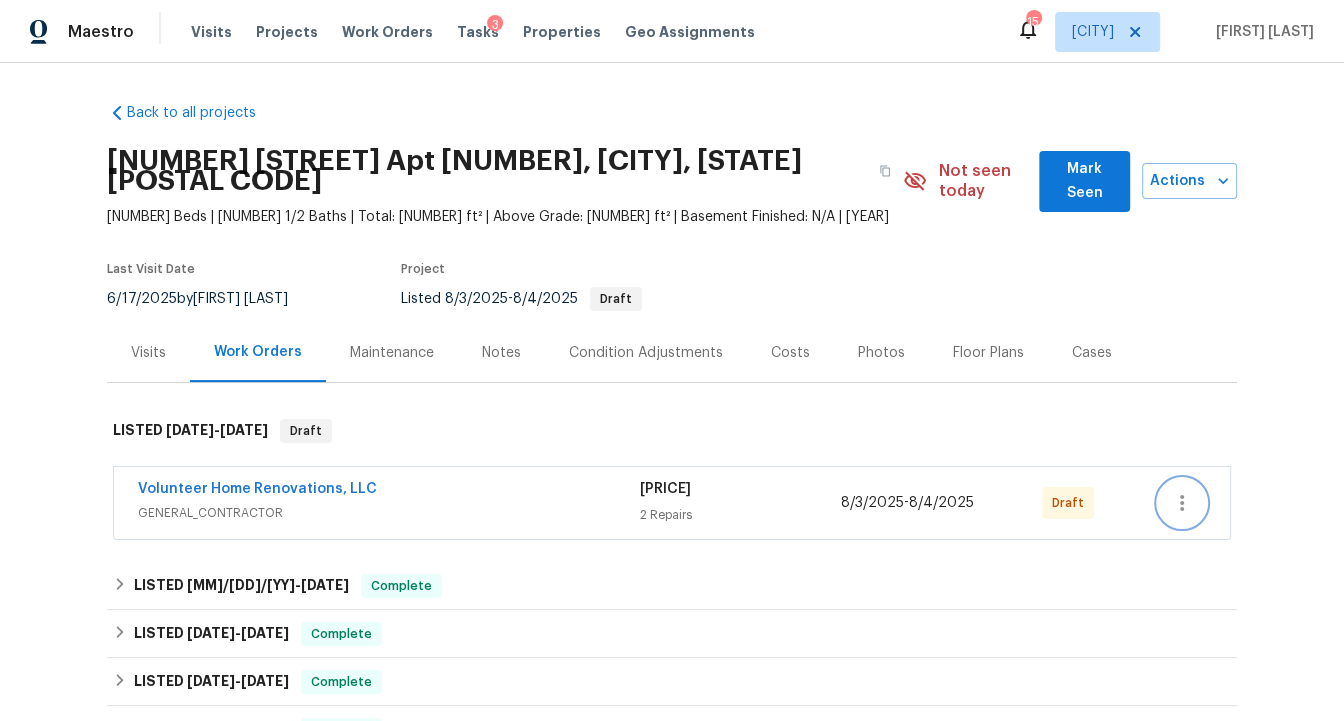 click 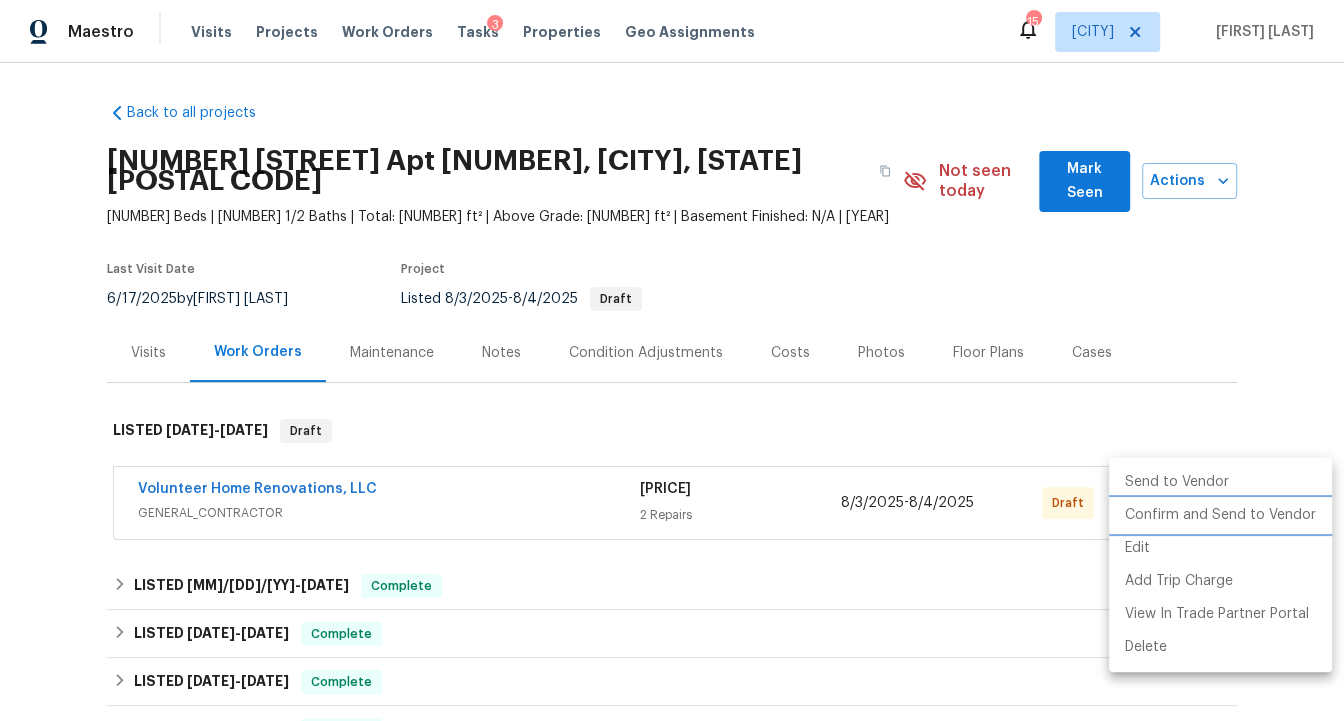 click on "Confirm and Send to Vendor" at bounding box center [1220, 515] 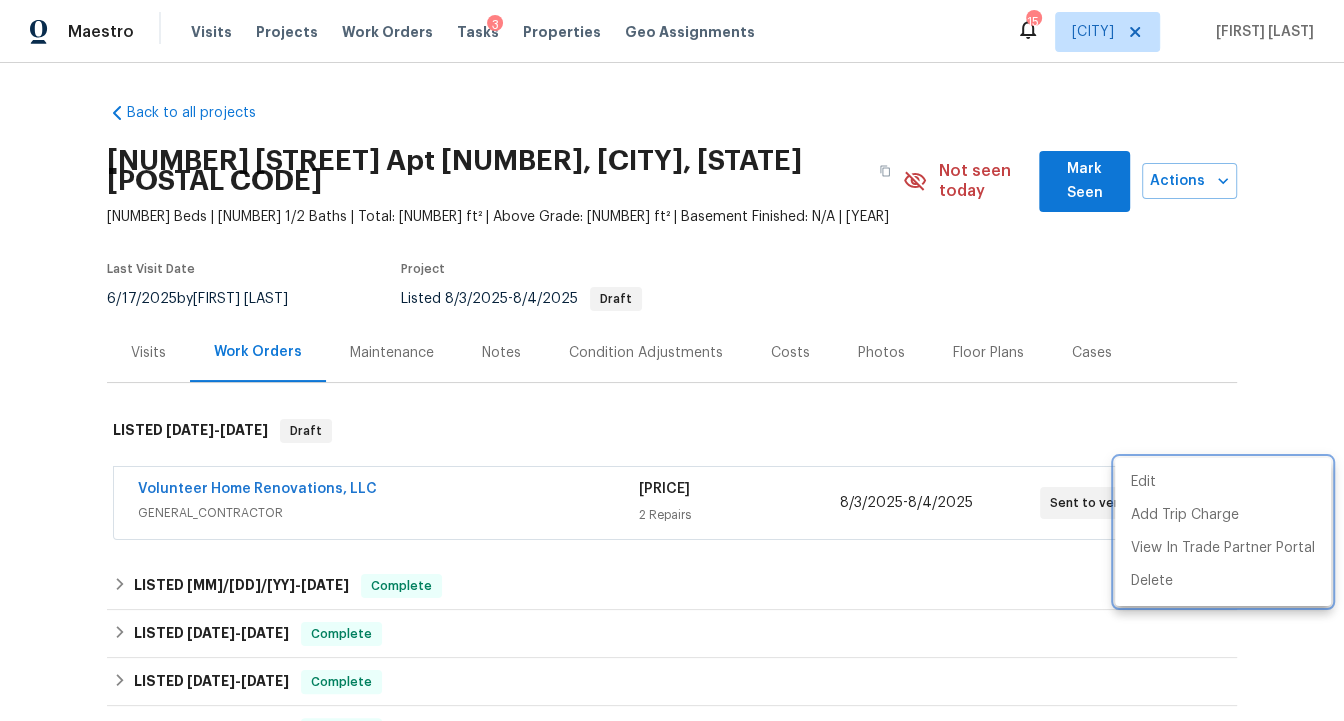 click at bounding box center (672, 360) 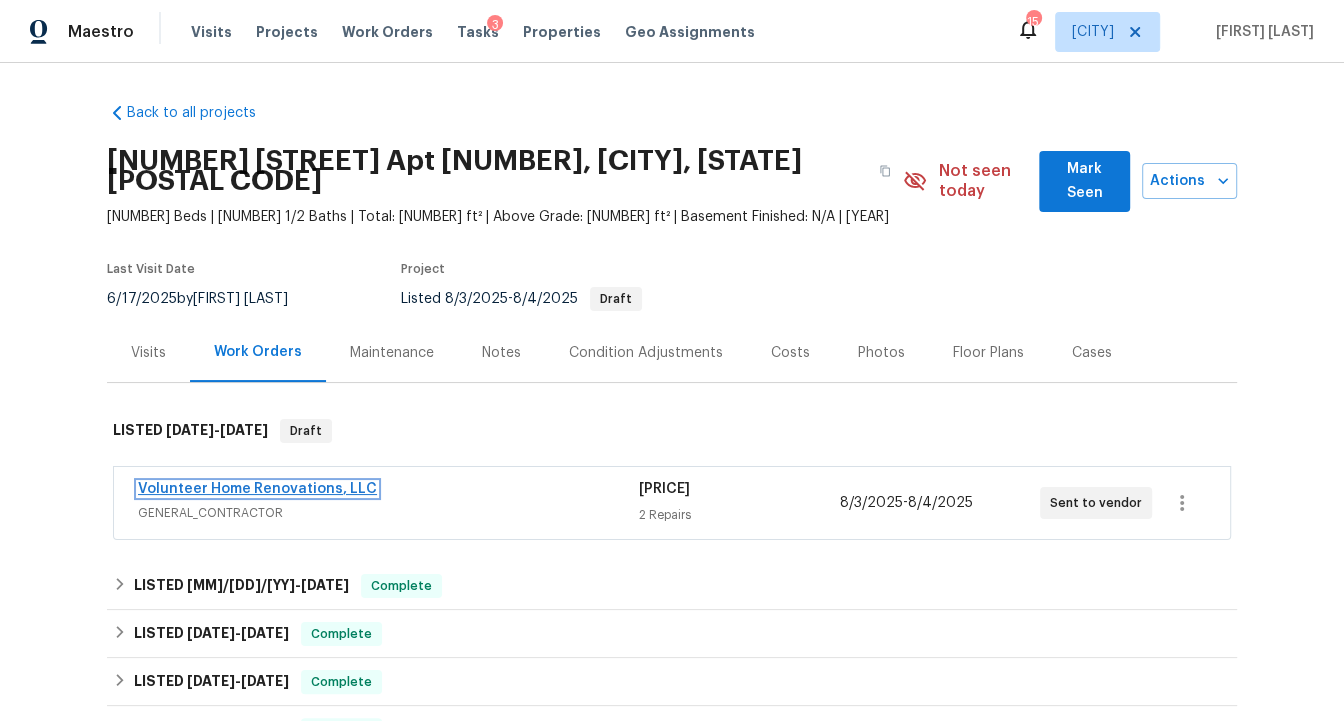 click on "Volunteer Home Renovations, LLC" at bounding box center [257, 489] 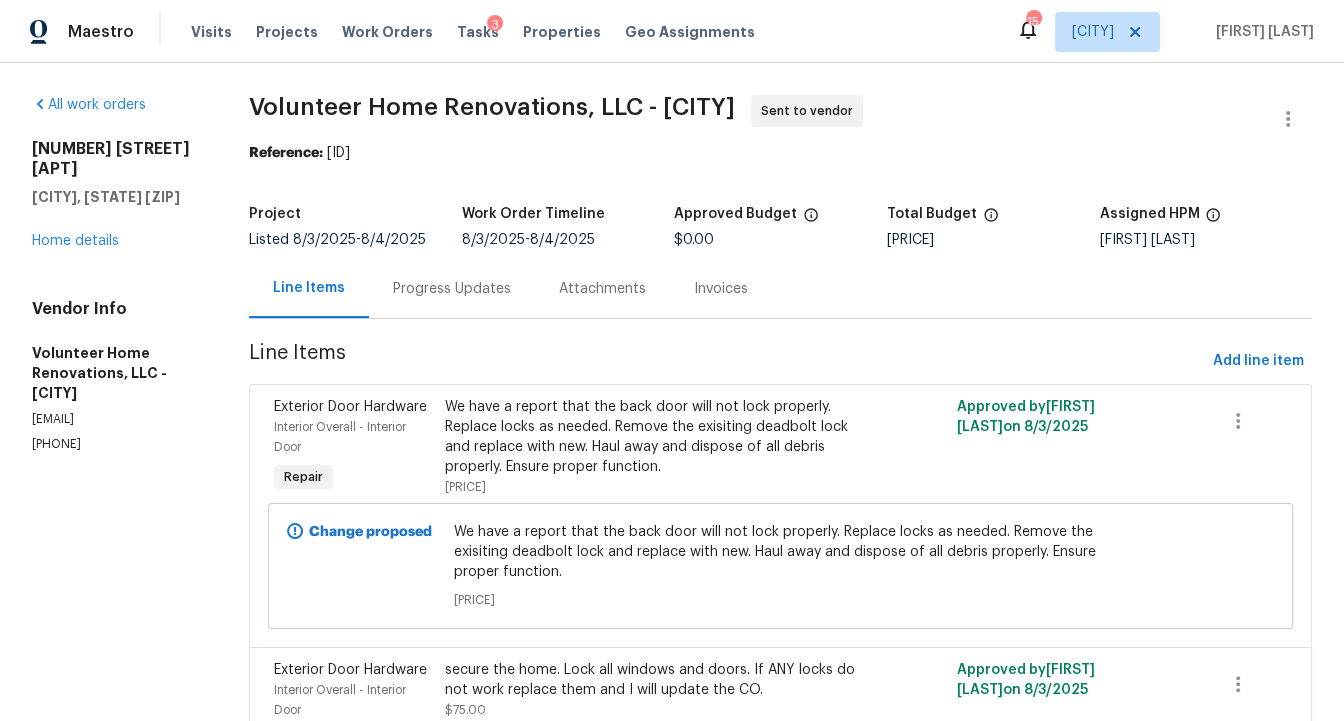 click on "Progress Updates" at bounding box center [452, 289] 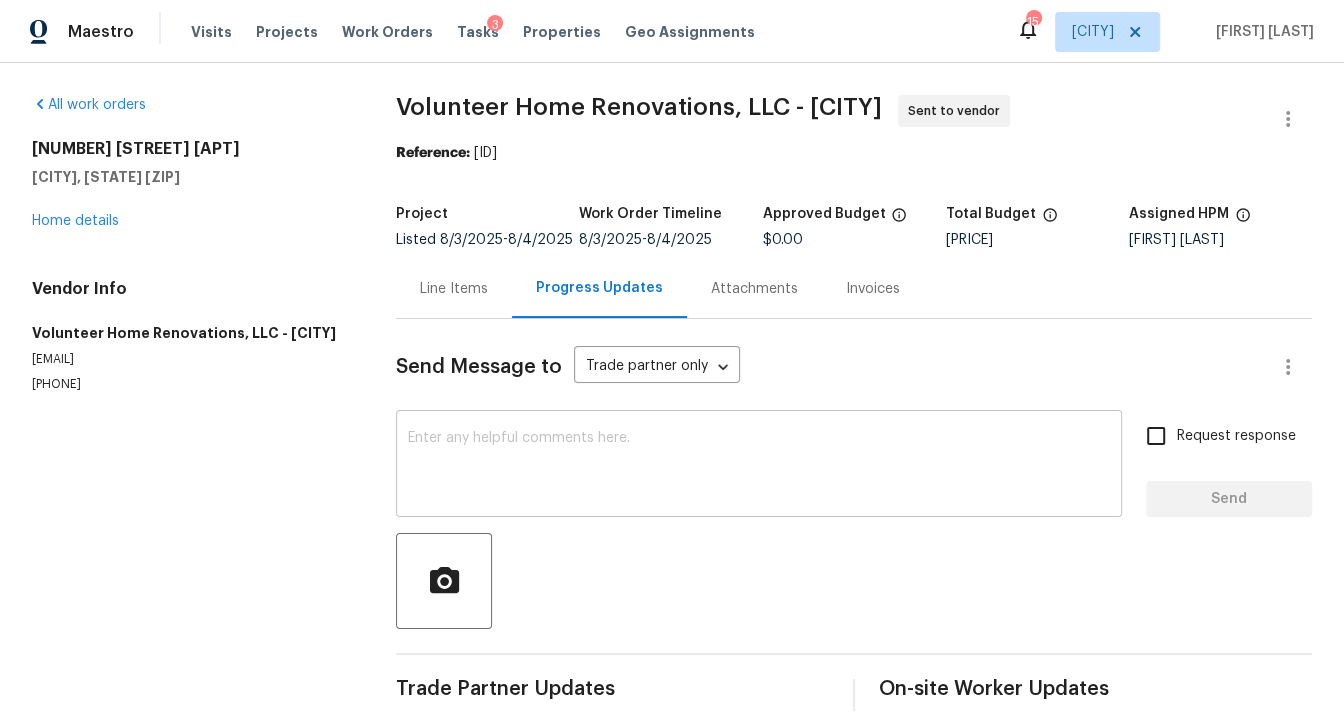 click at bounding box center (759, 466) 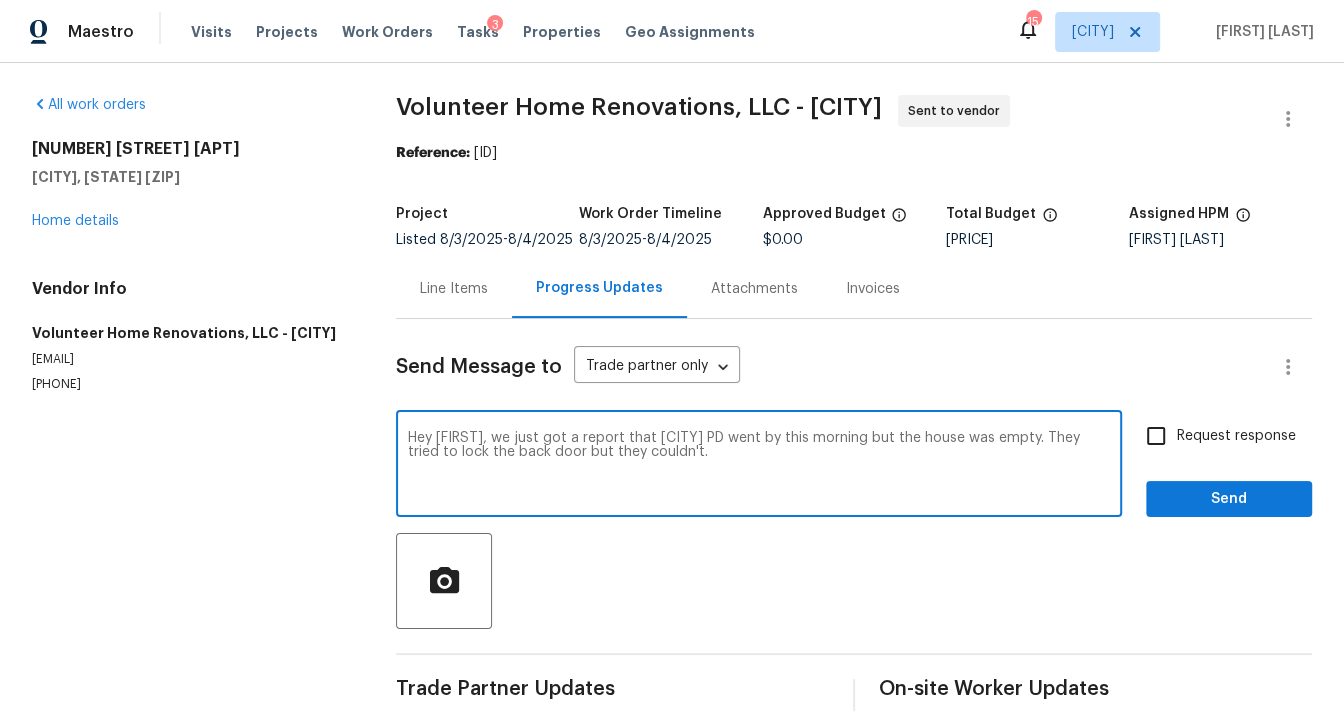 click on "Hey [FIRST], we just got a report that [CITY] PD went by this morning but the house was empty. They tried to lock the back door but they couldn't." at bounding box center [759, 466] 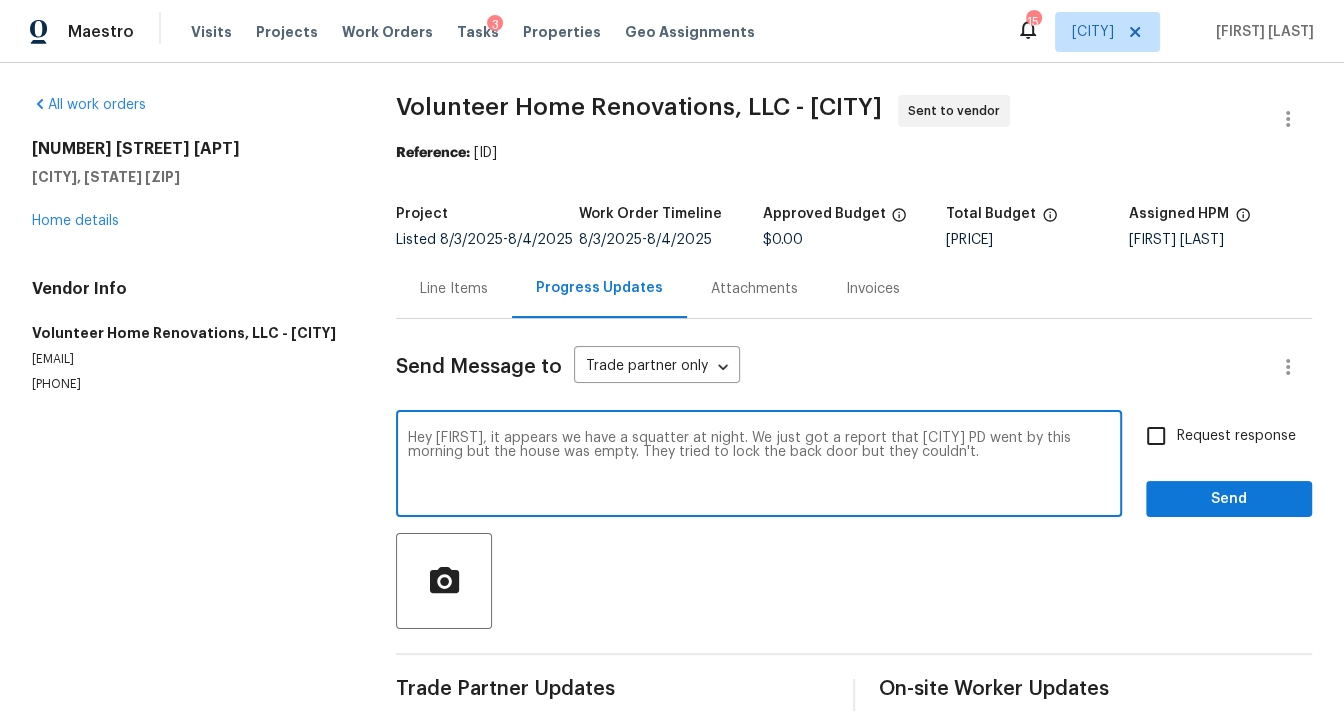 click on "Hey [FIRST], it appears we have a squatter at night. We just got a report that [CITY] PD went by this morning but the house was empty. They tried to lock the back door but they couldn't." at bounding box center (759, 466) 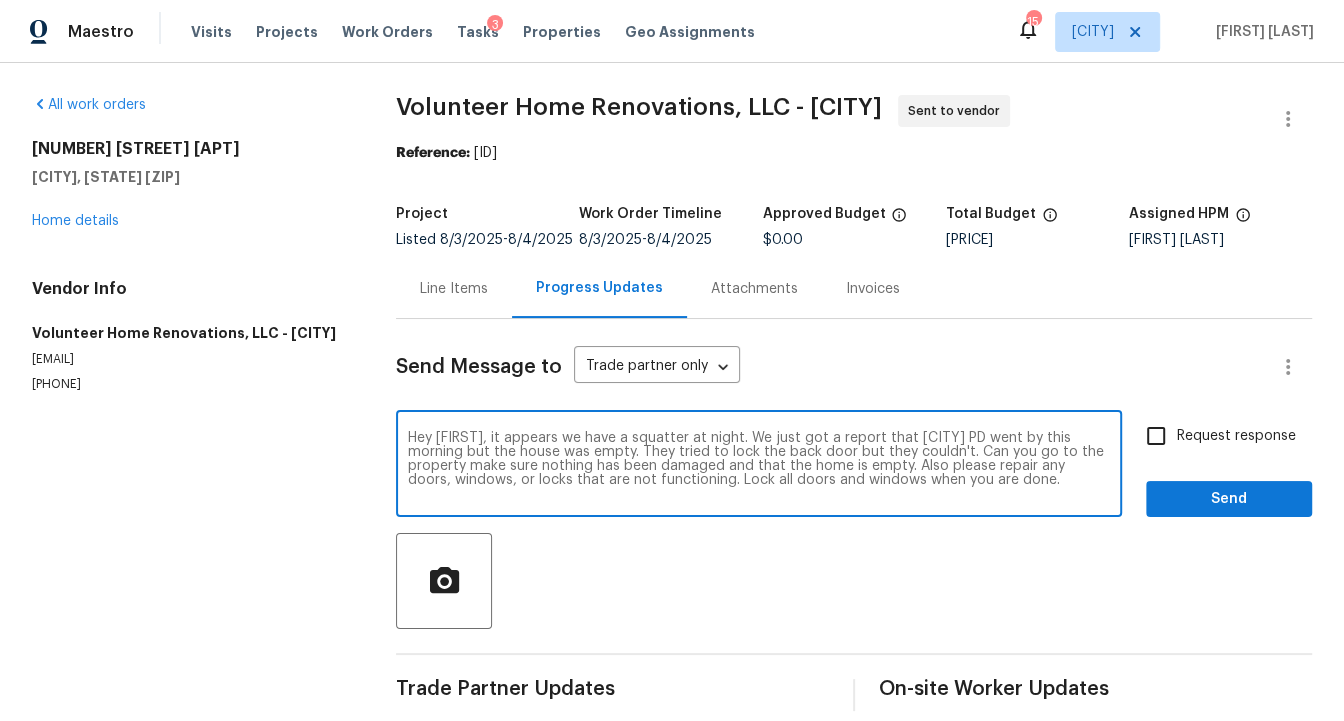 click on "Hey [FIRST], it appears we have a squatter at night. We just got a report that [CITY] PD went by this morning but the house was empty. They tried to lock the back door but they couldn't. Can you go to the property make sure nothing has been damaged and that the home is empty. Also please repair any doors, windows, or locks that are not functioning. Lock all doors and windows when you are done." at bounding box center (759, 466) 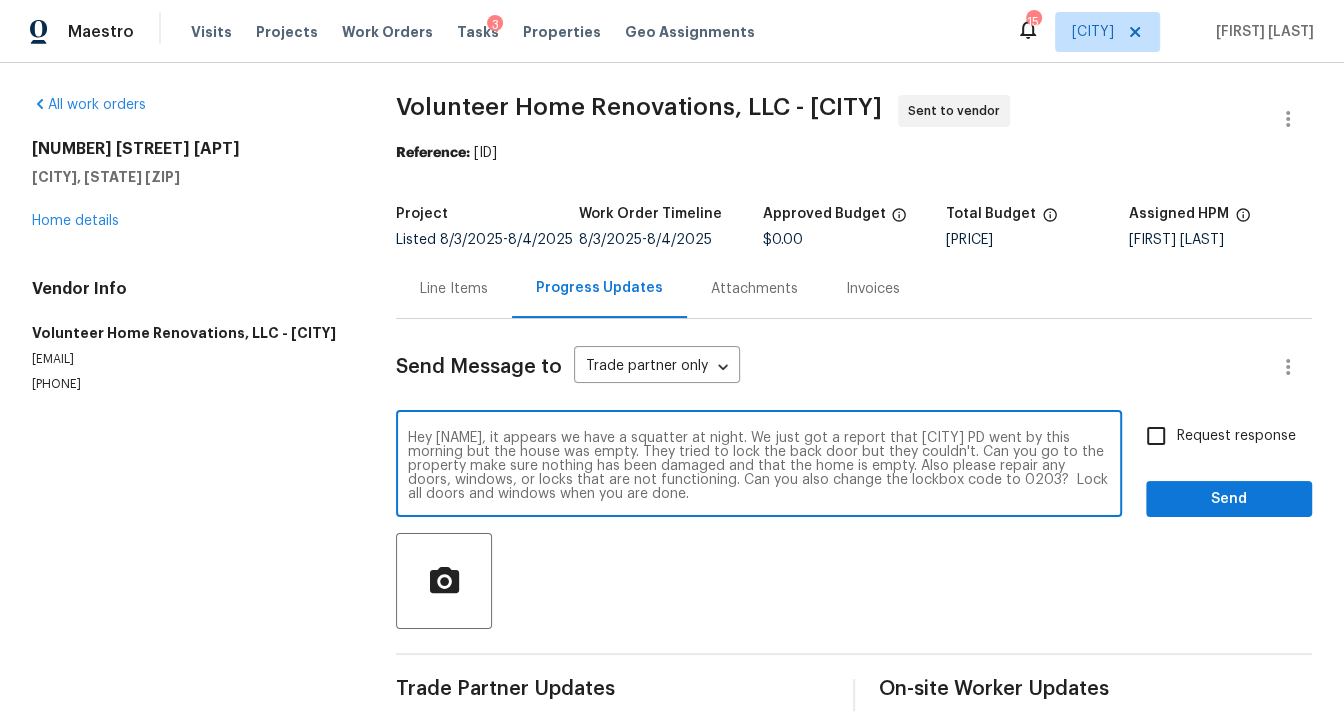 click on "Hey [NAME], it appears we have a squatter at night. We just got a report that [CITY] PD went by this morning but the house was empty. They tried to lock the back door but they couldn't. Can you go to the property make sure nothing has been damaged and that the home is empty. Also please repair any doors, windows, or locks that are not functioning. Can you also change the lockbox code to 0203?  Lock all doors and windows when you are done." at bounding box center [759, 466] 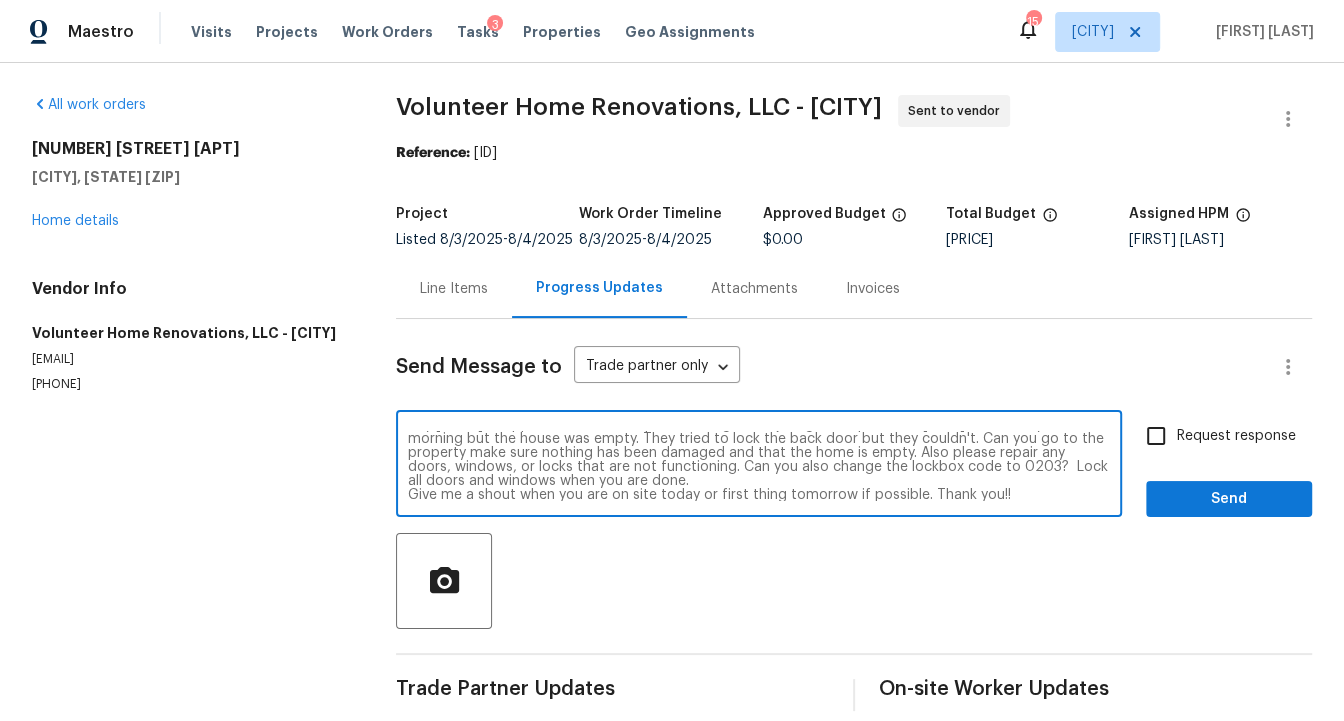 type on "Hey [FIRST], it appears we have a squatter at night. We just got a report that [CITY] PD went by this morning but the house was empty. They tried to lock the back door but they couldn't. Can you go to the property make sure nothing has been damaged and that the home is empty. Also please repair any doors, windows, or locks that are not functioning. Can you also change the lockbox code to 0203?  Lock all doors and windows when you are done.
Give me a shout when you are on site today or first thing tomorrow if possible. Thank you!!" 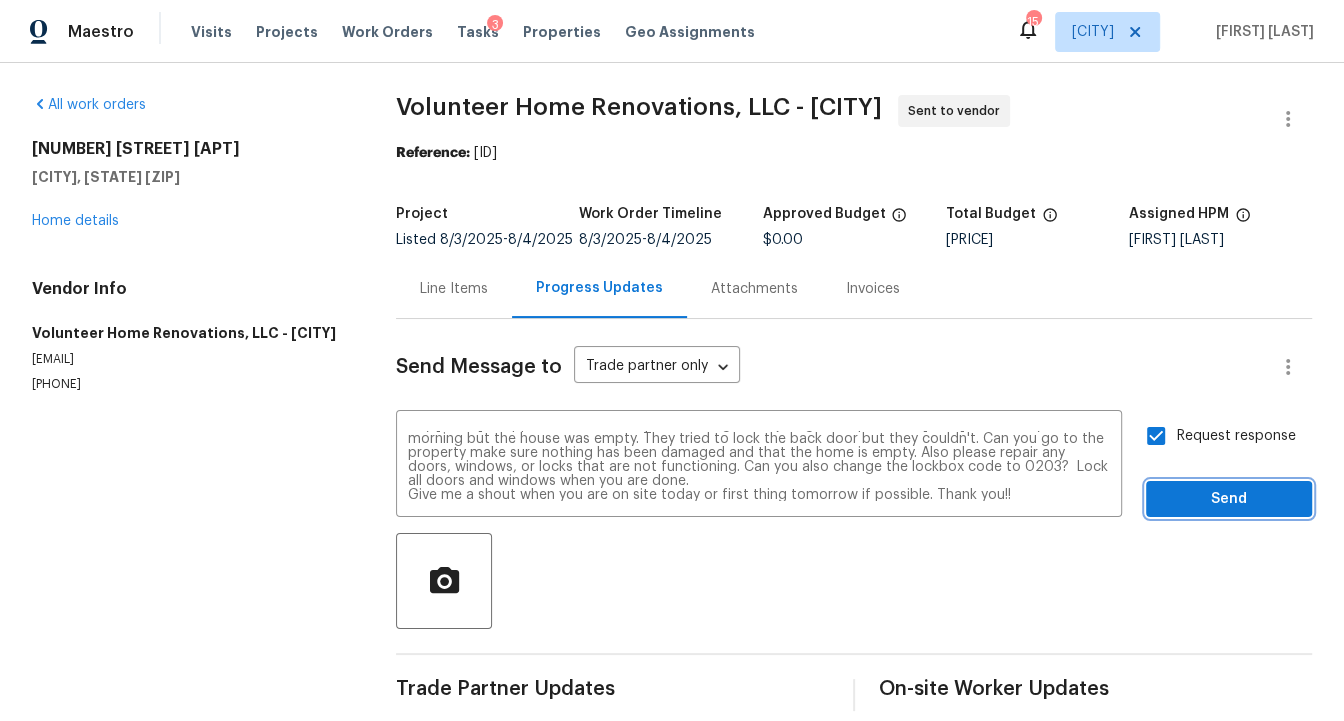 click on "Send" at bounding box center (1229, 499) 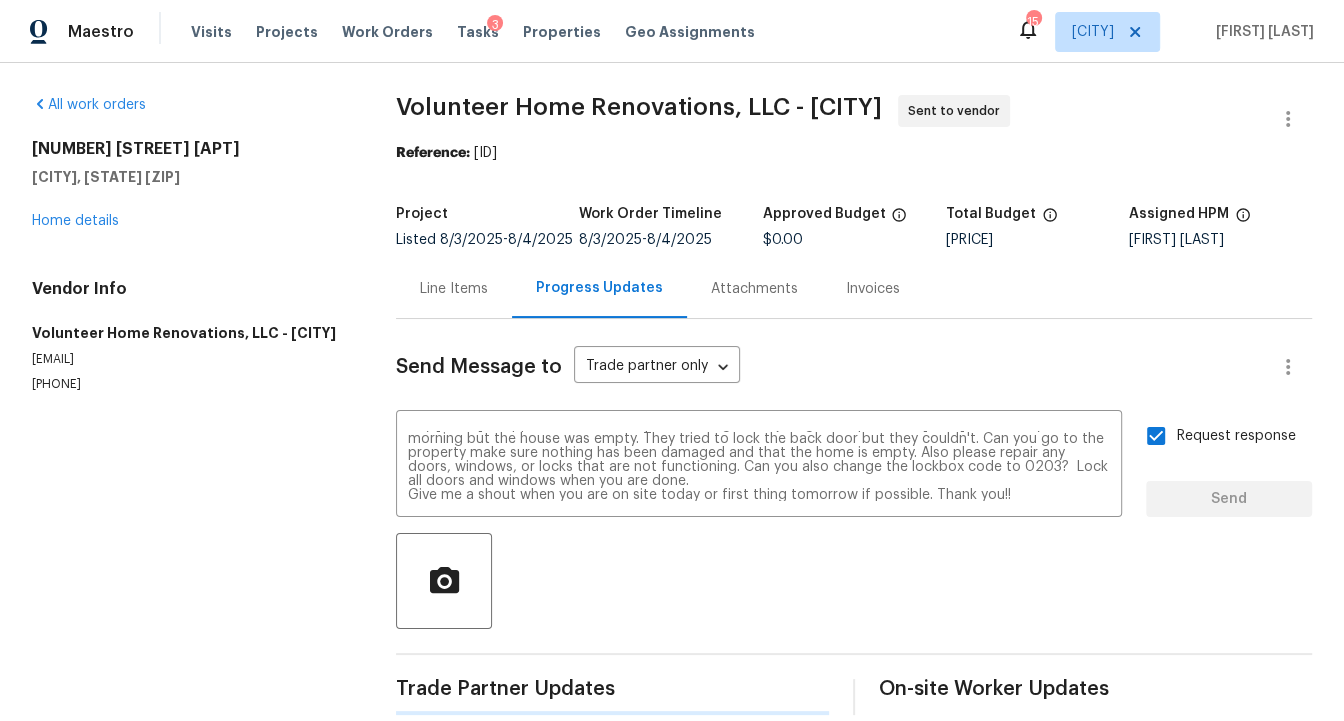 type 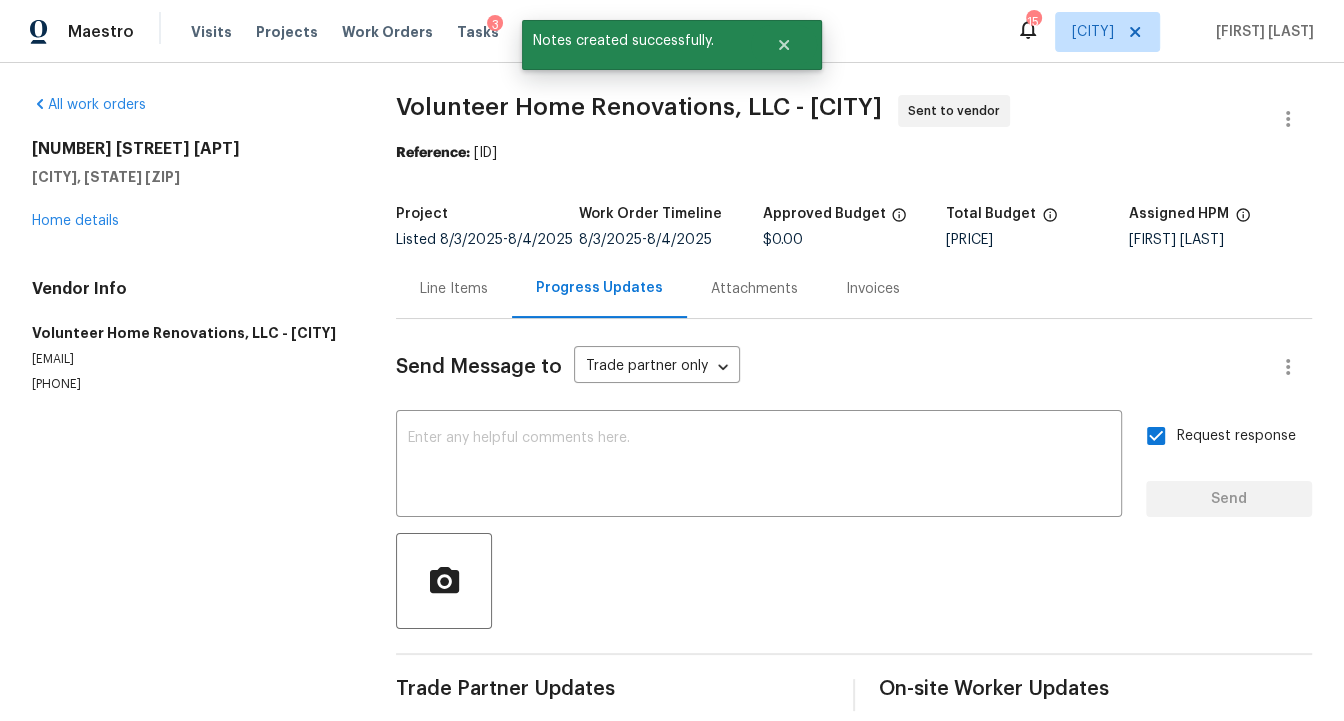 scroll, scrollTop: 0, scrollLeft: 0, axis: both 